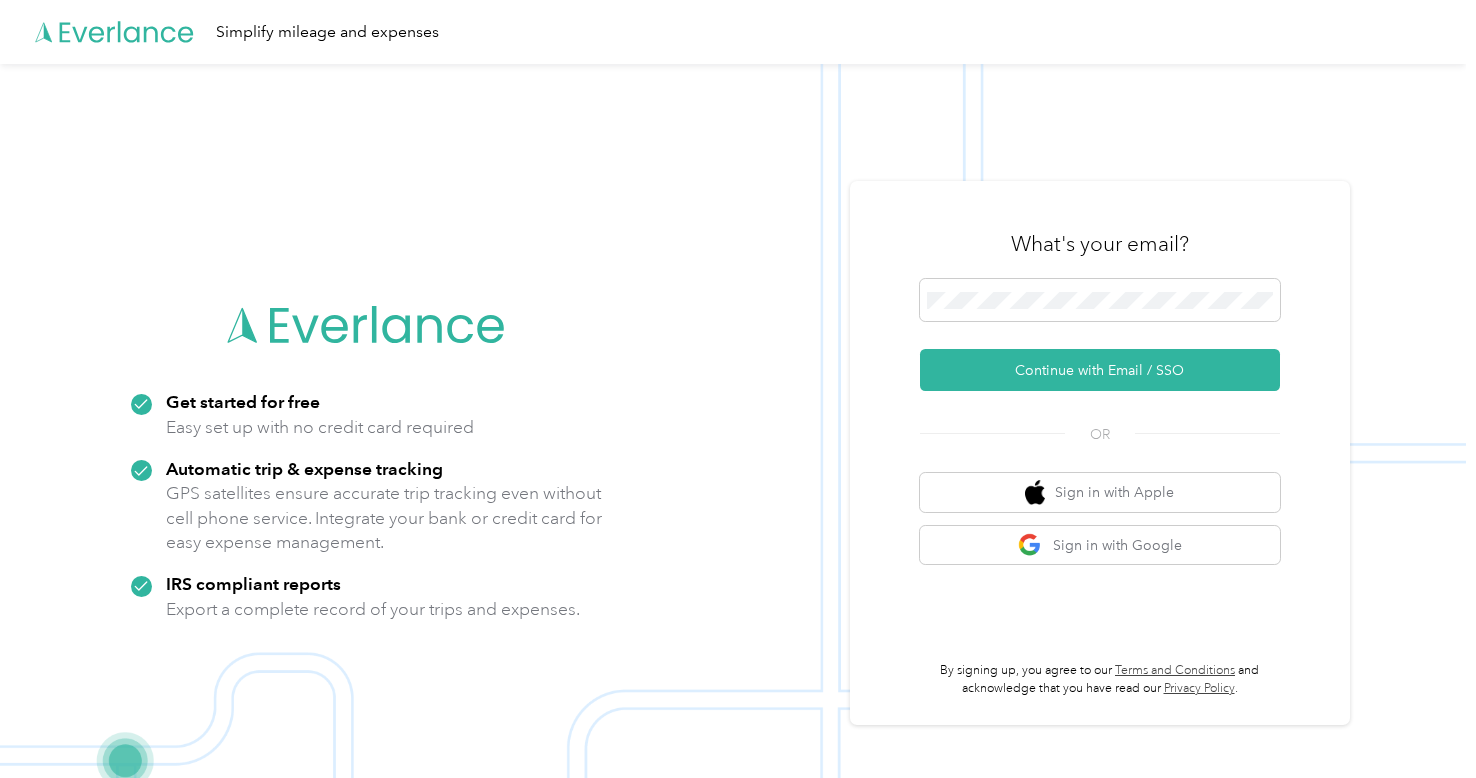 scroll, scrollTop: 0, scrollLeft: 0, axis: both 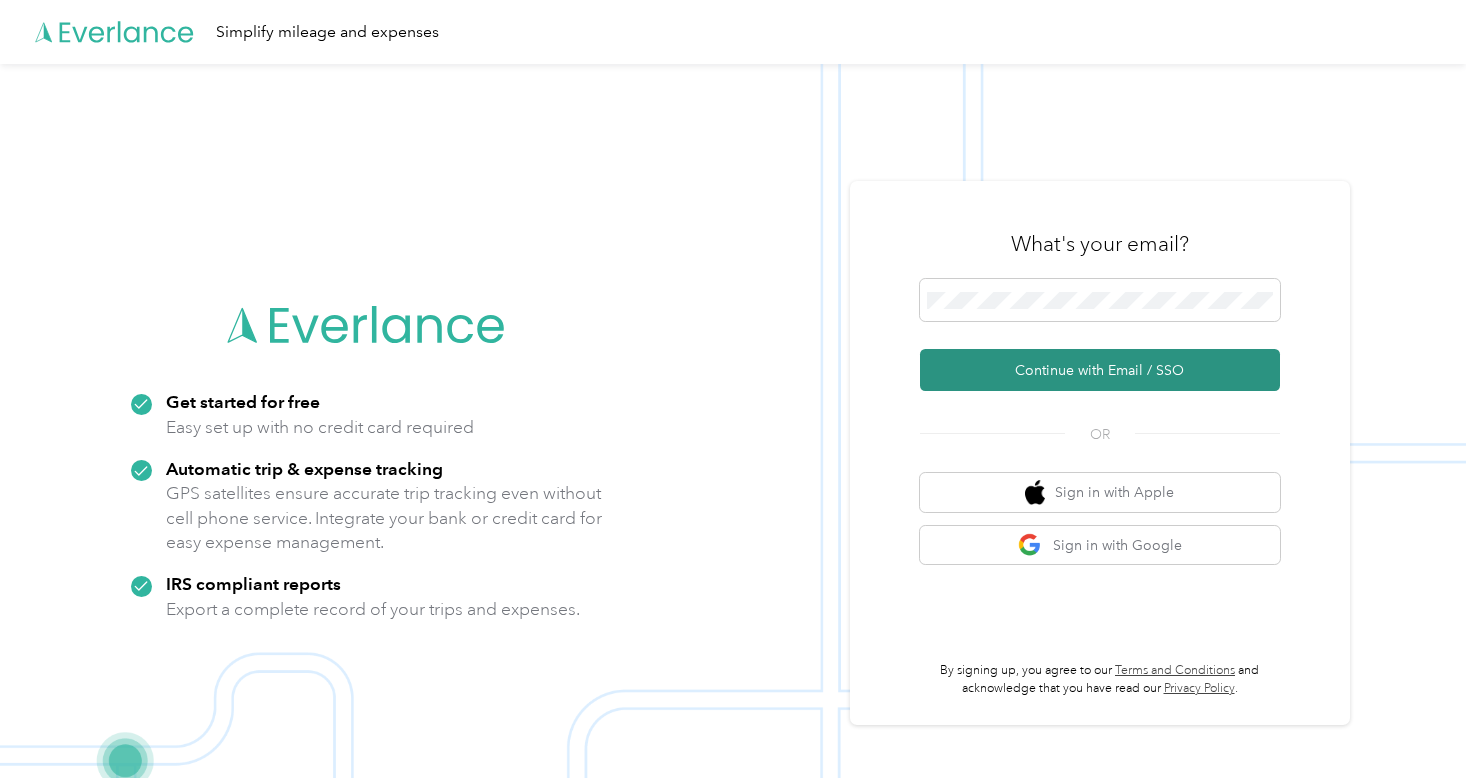 click on "Continue with Email / SSO" at bounding box center [1100, 370] 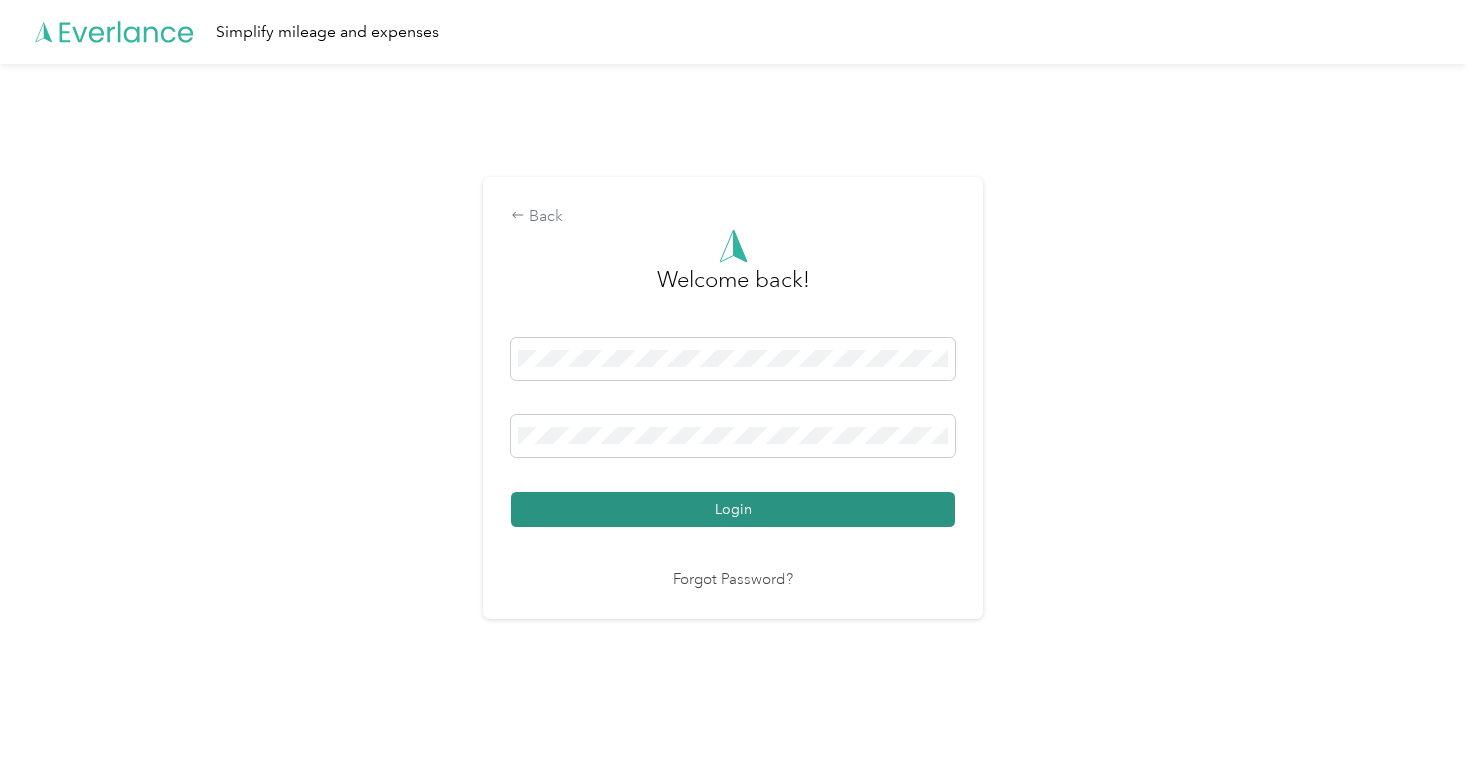 click on "Login" at bounding box center [733, 509] 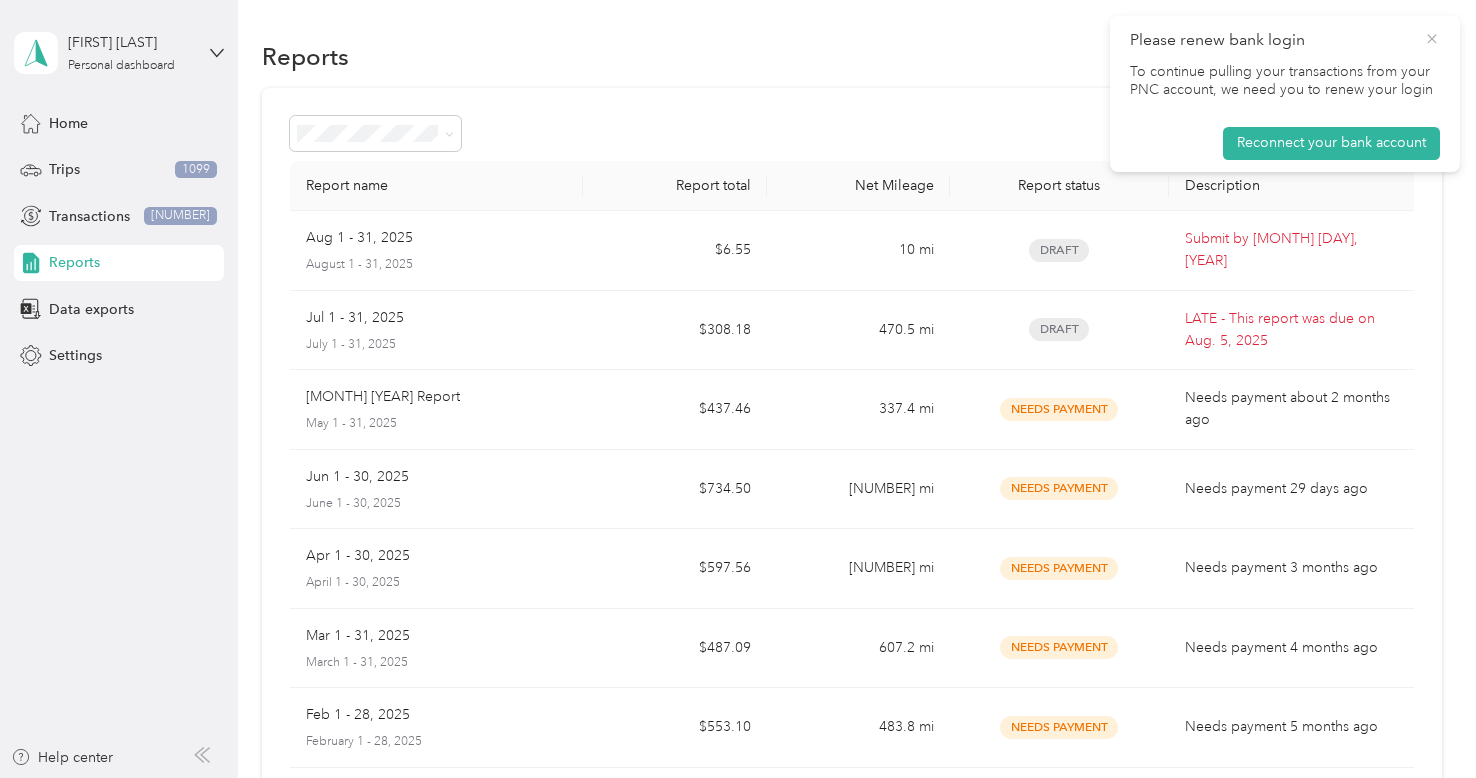 click 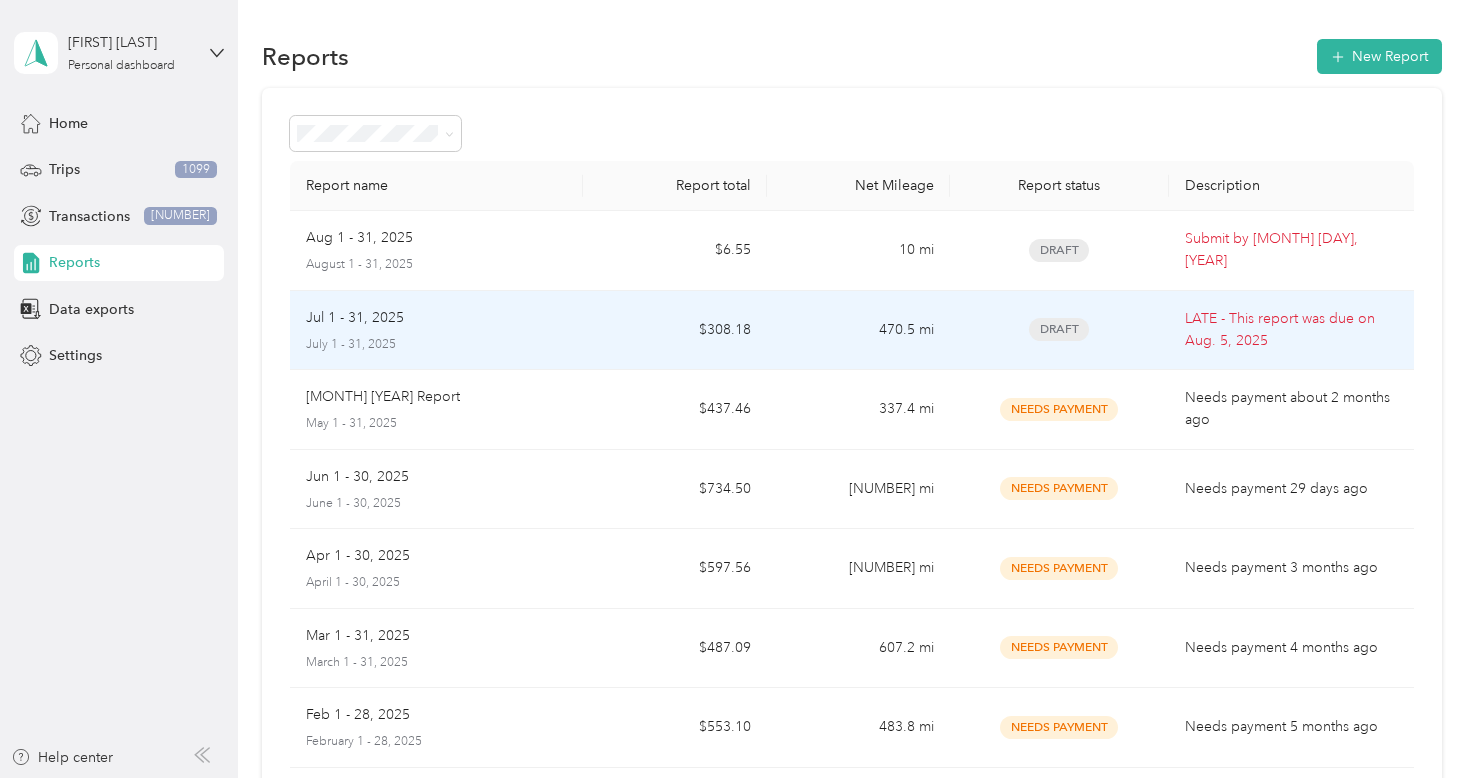 click on "Jul 1 - 31, 2025" at bounding box center [436, 318] 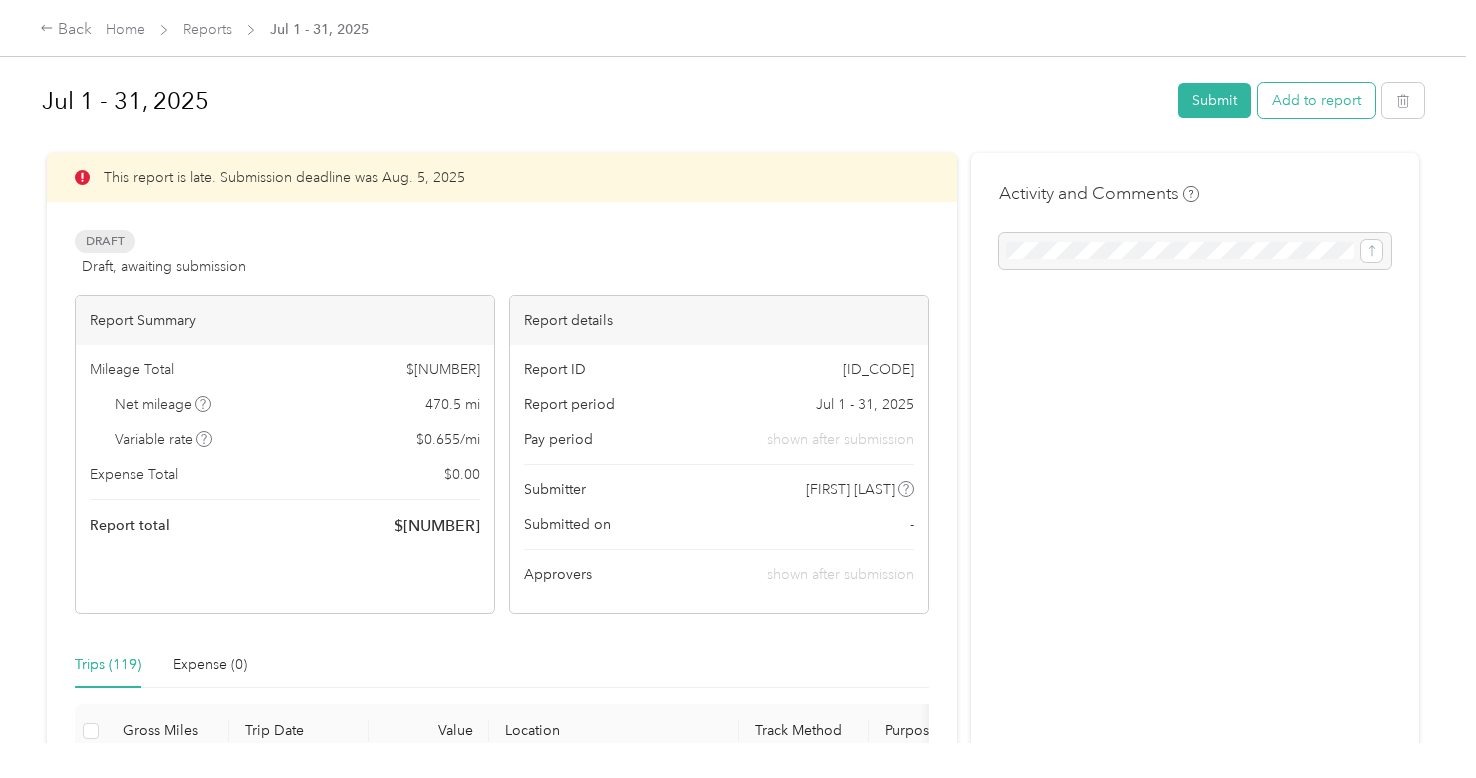 click on "Add to report" at bounding box center [1316, 100] 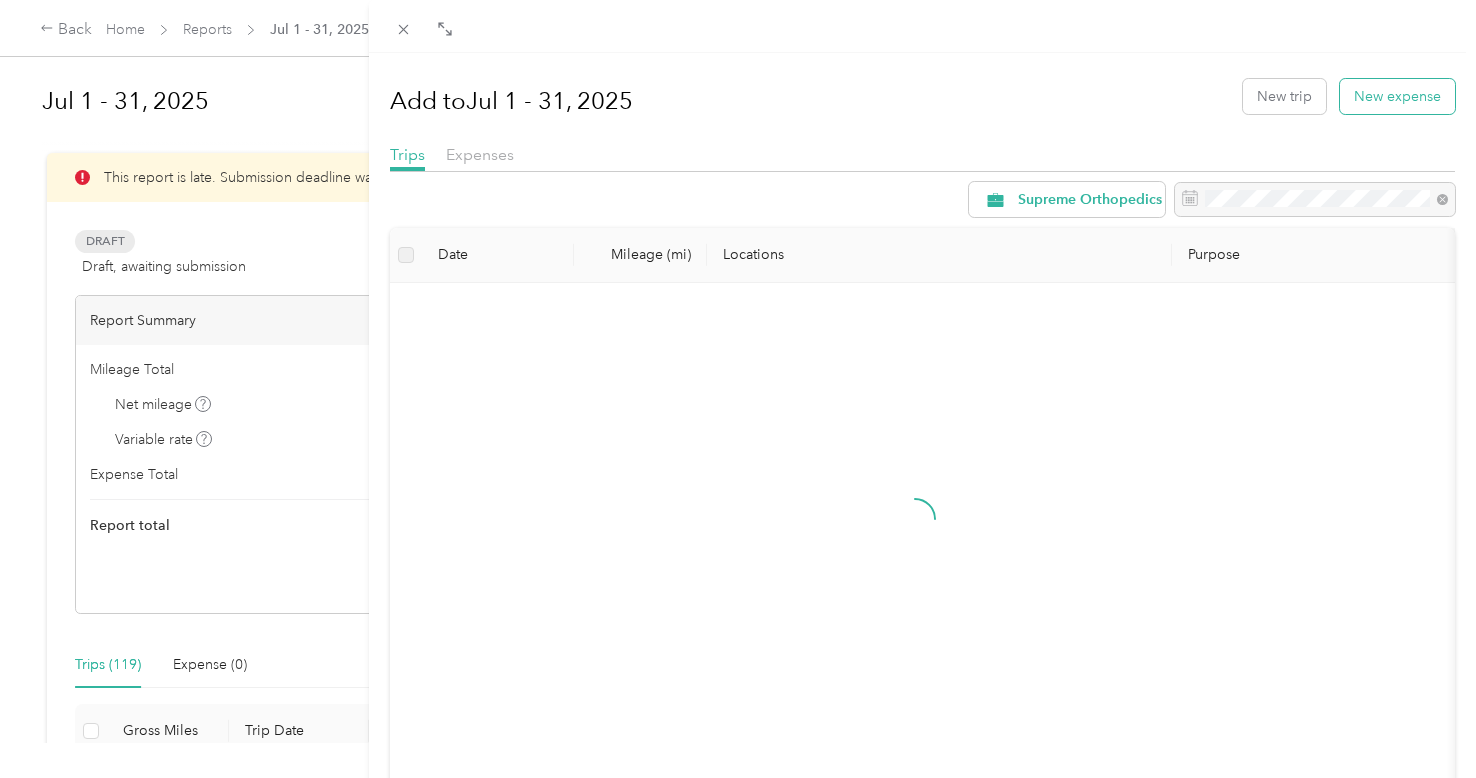 click on "New expense" at bounding box center [1397, 96] 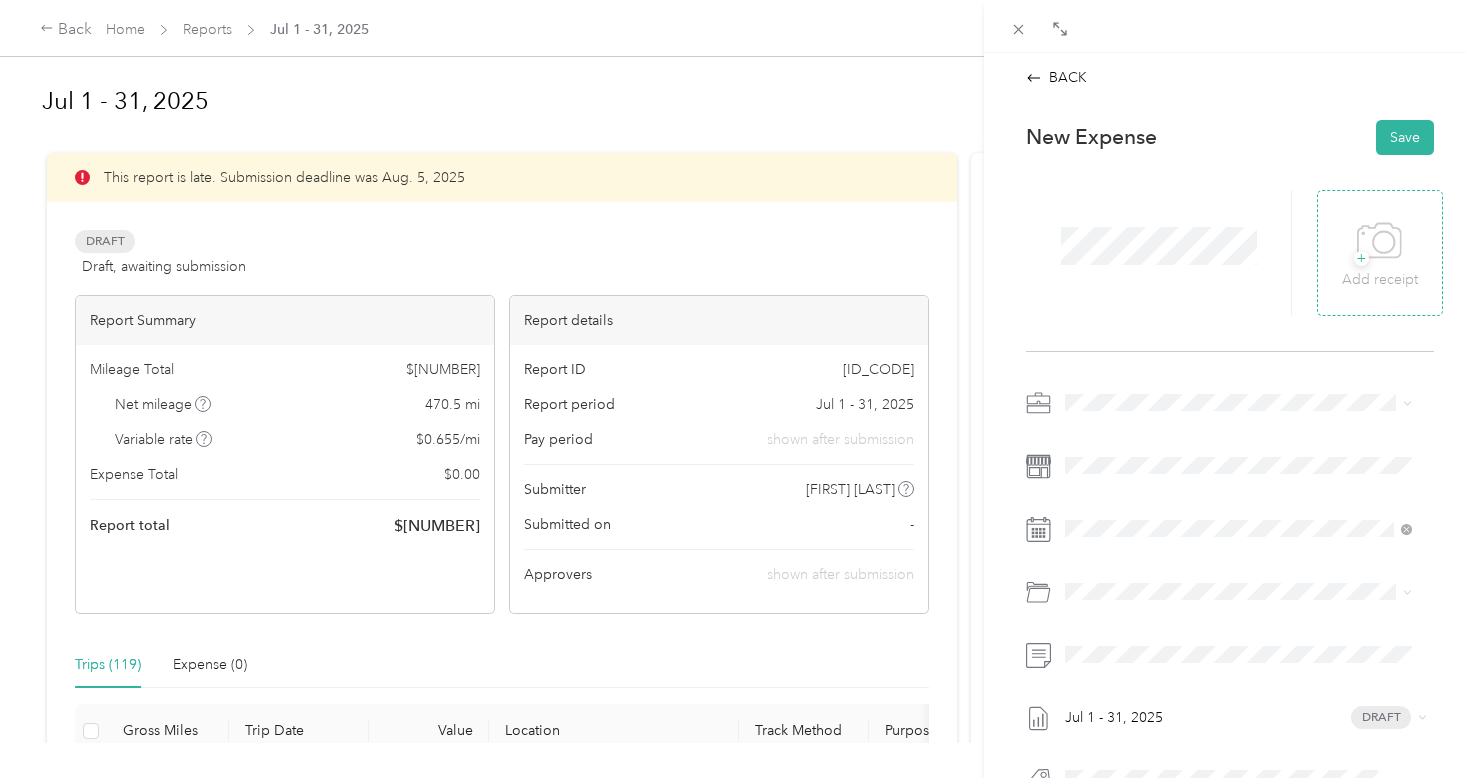 click 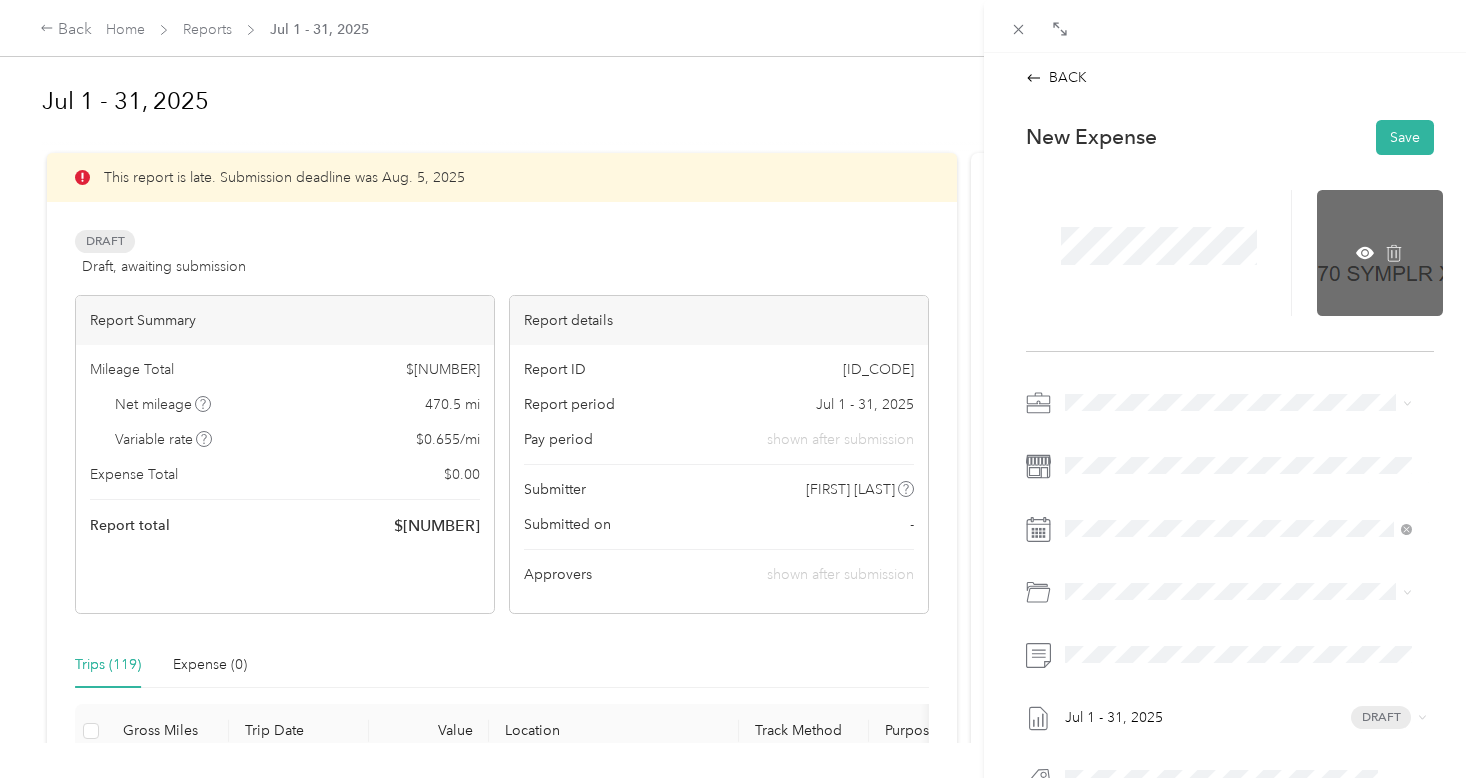 click at bounding box center (1380, 253) 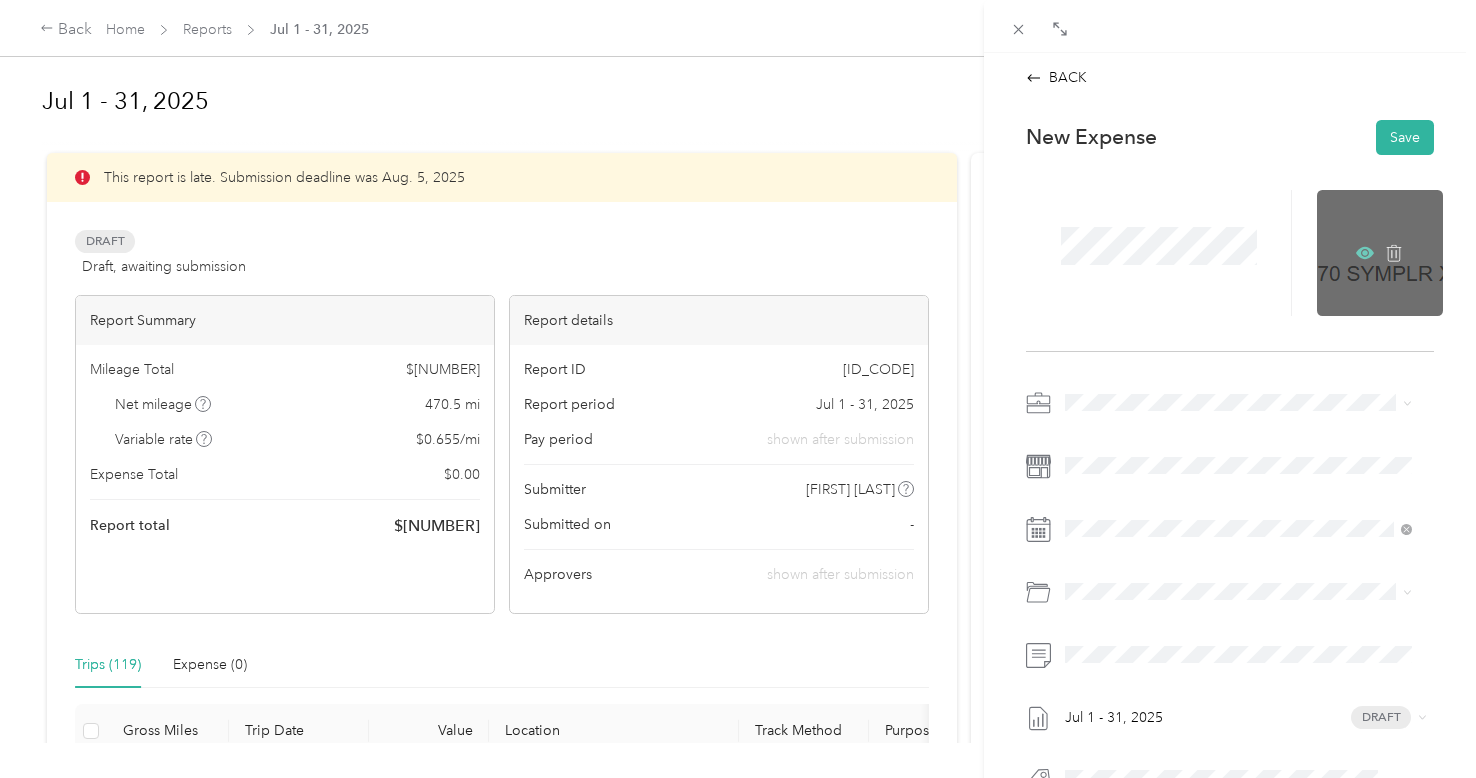 click 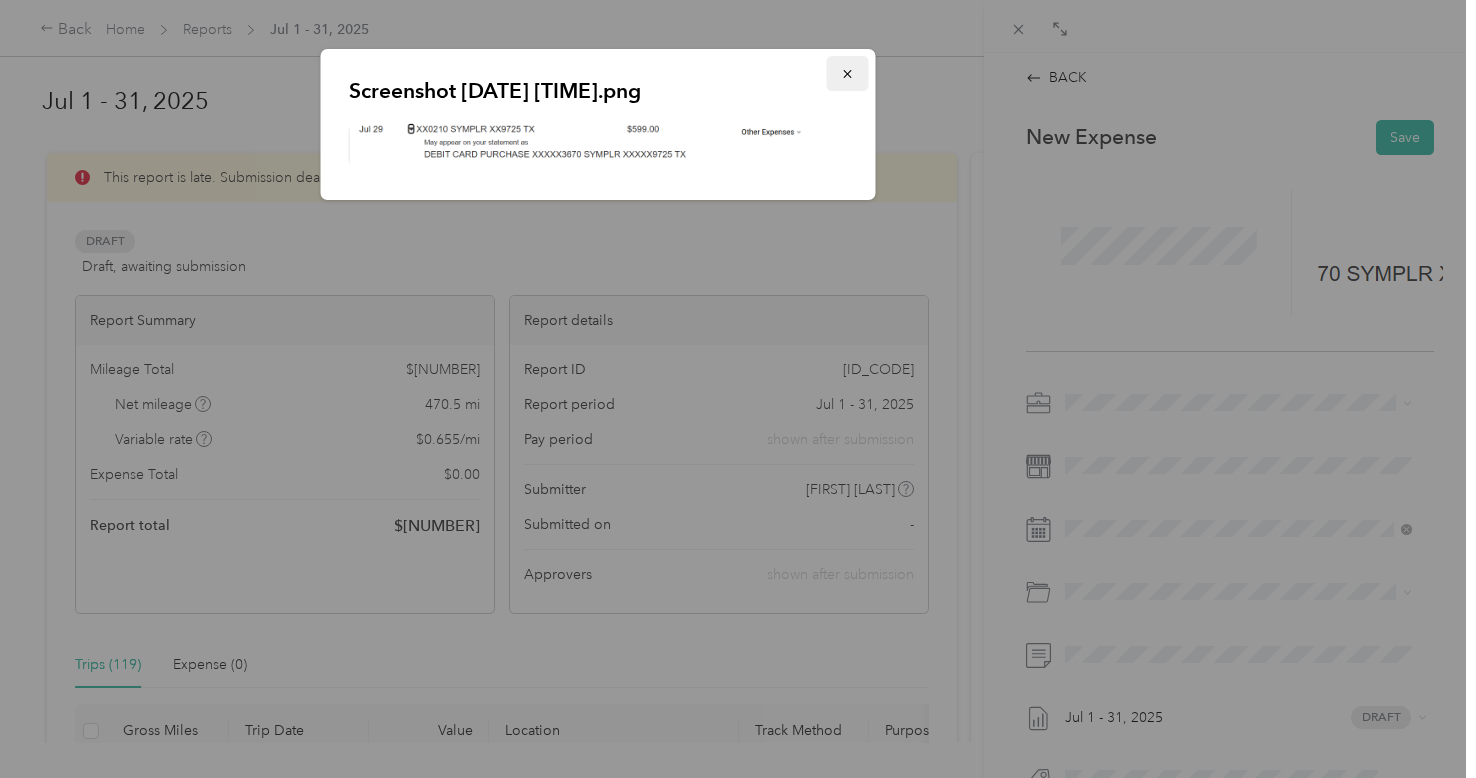 click 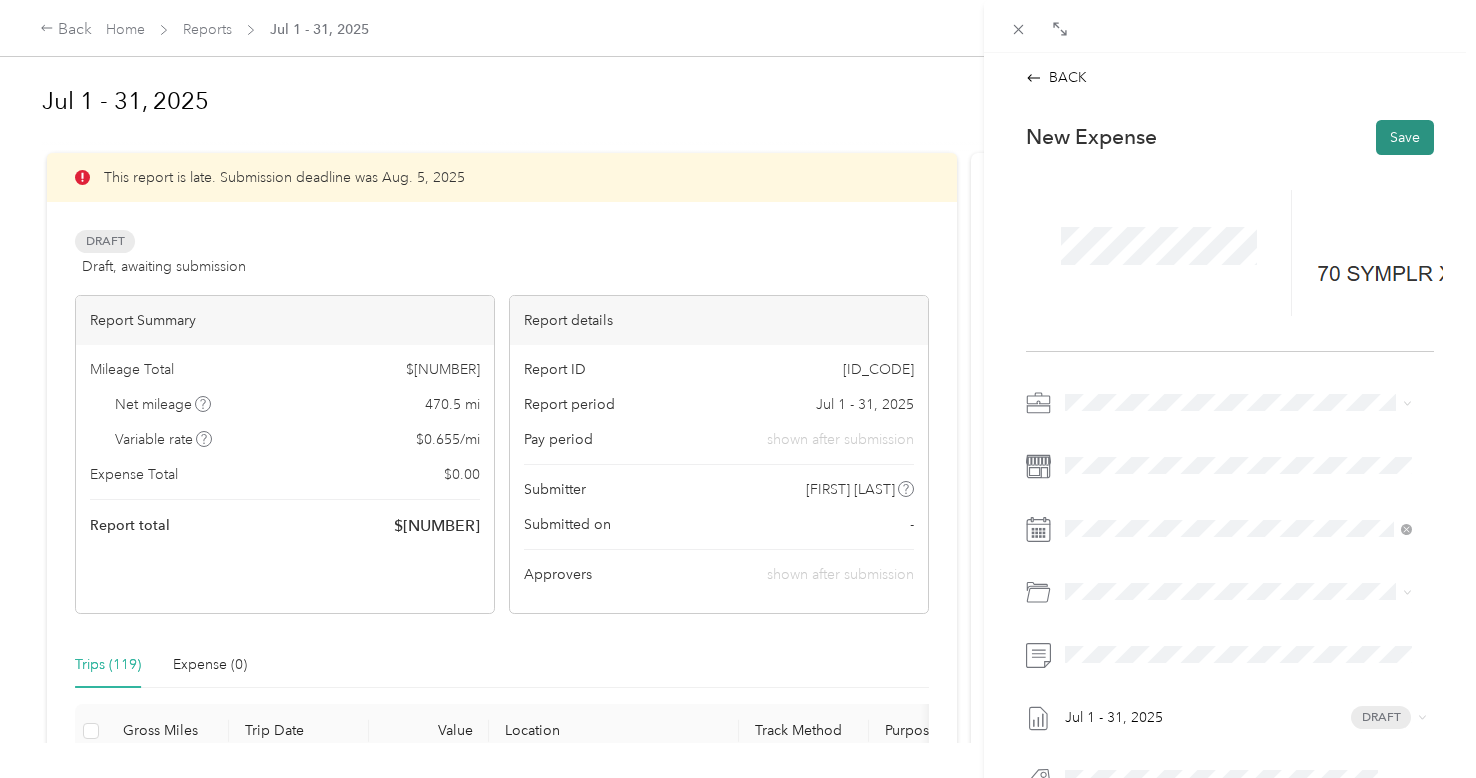 click on "Save" at bounding box center (1405, 137) 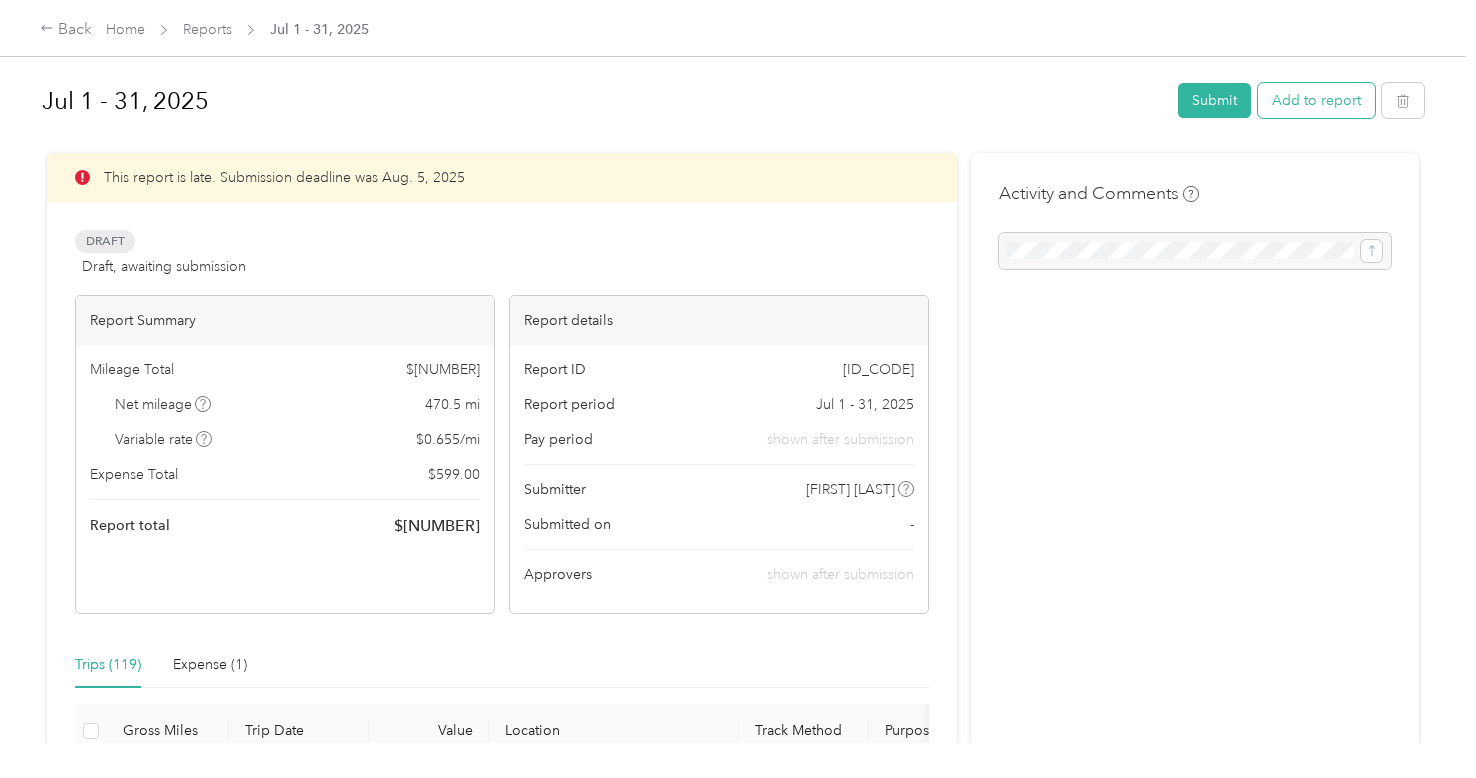 click on "Add to report" at bounding box center [1316, 100] 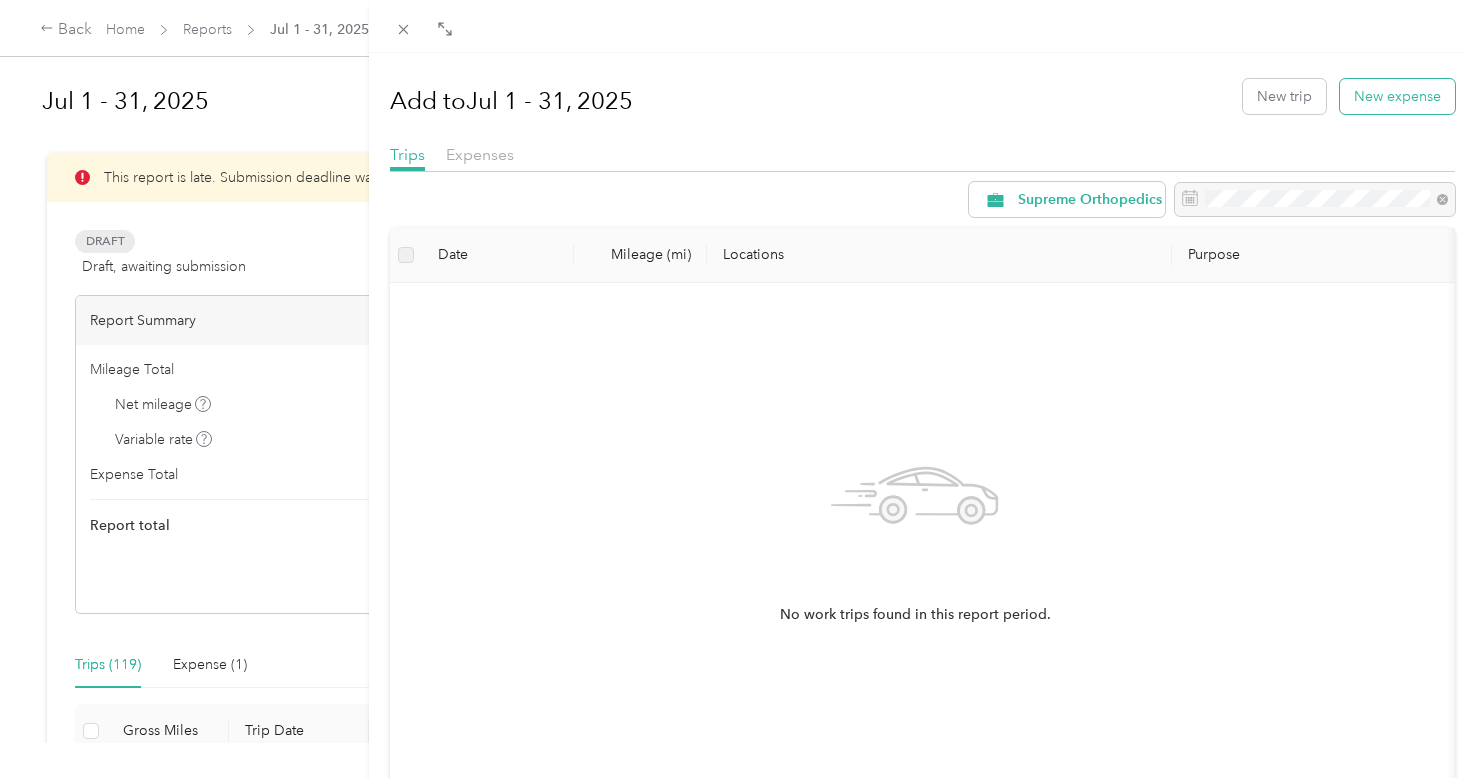 click on "New expense" at bounding box center [1397, 96] 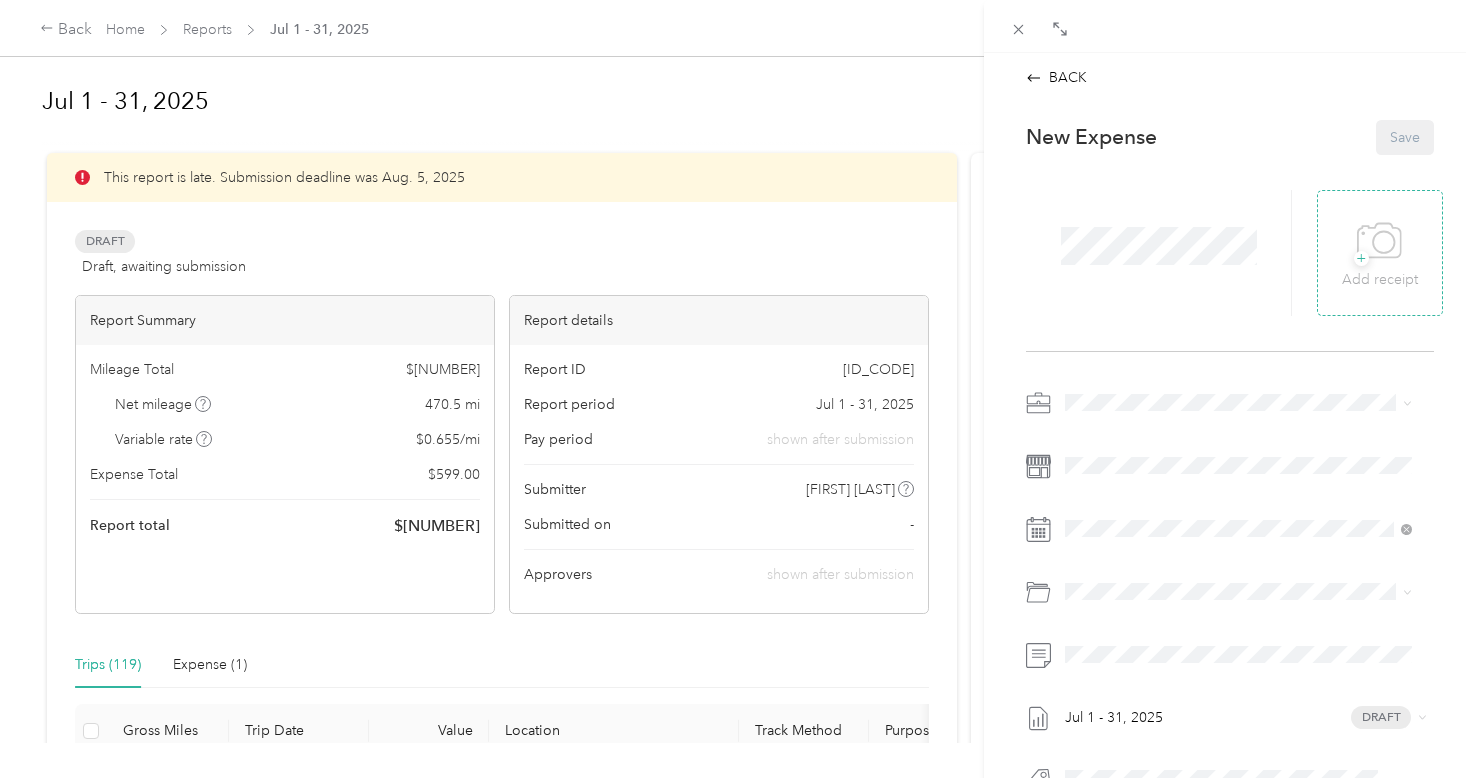 click on "+ Add receipt" at bounding box center (1380, 252) 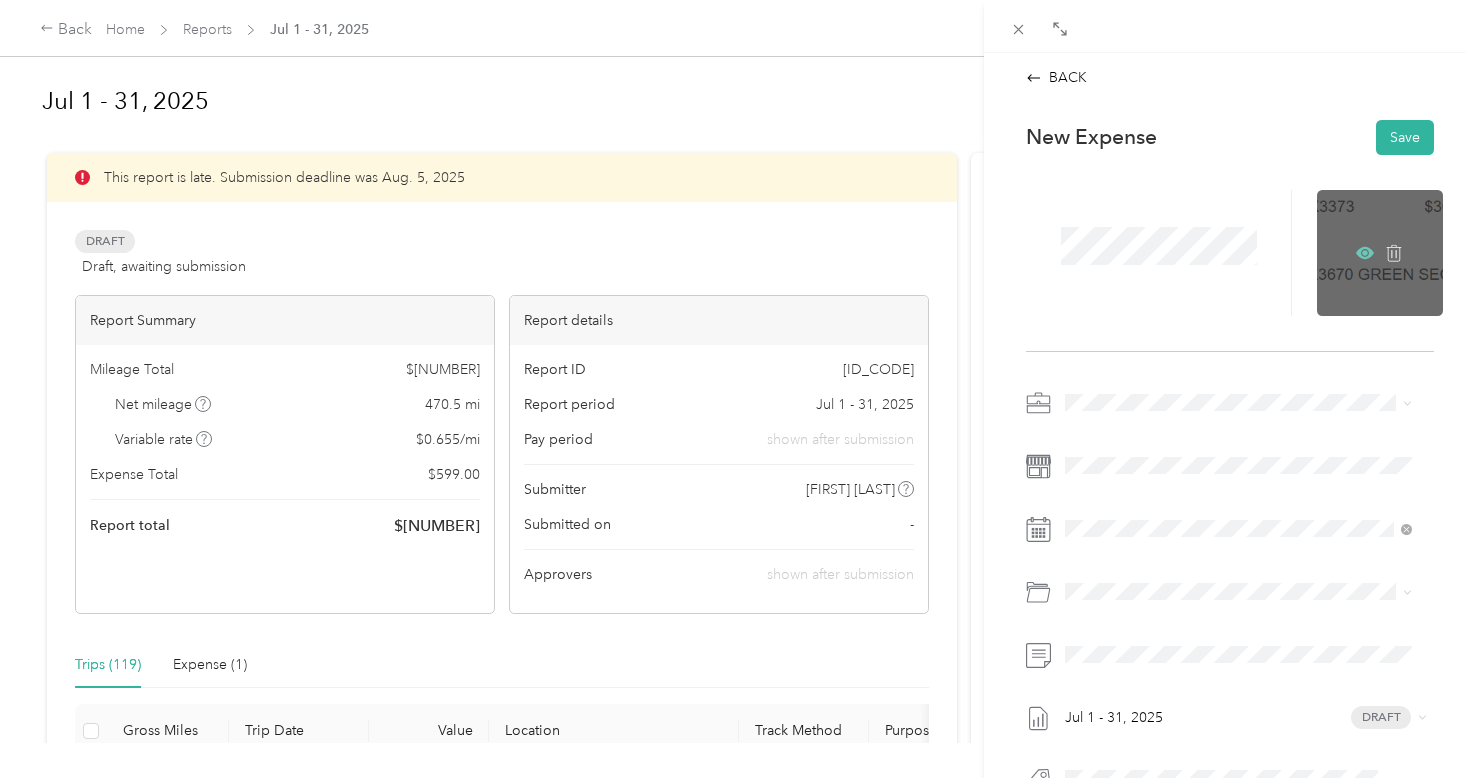 click 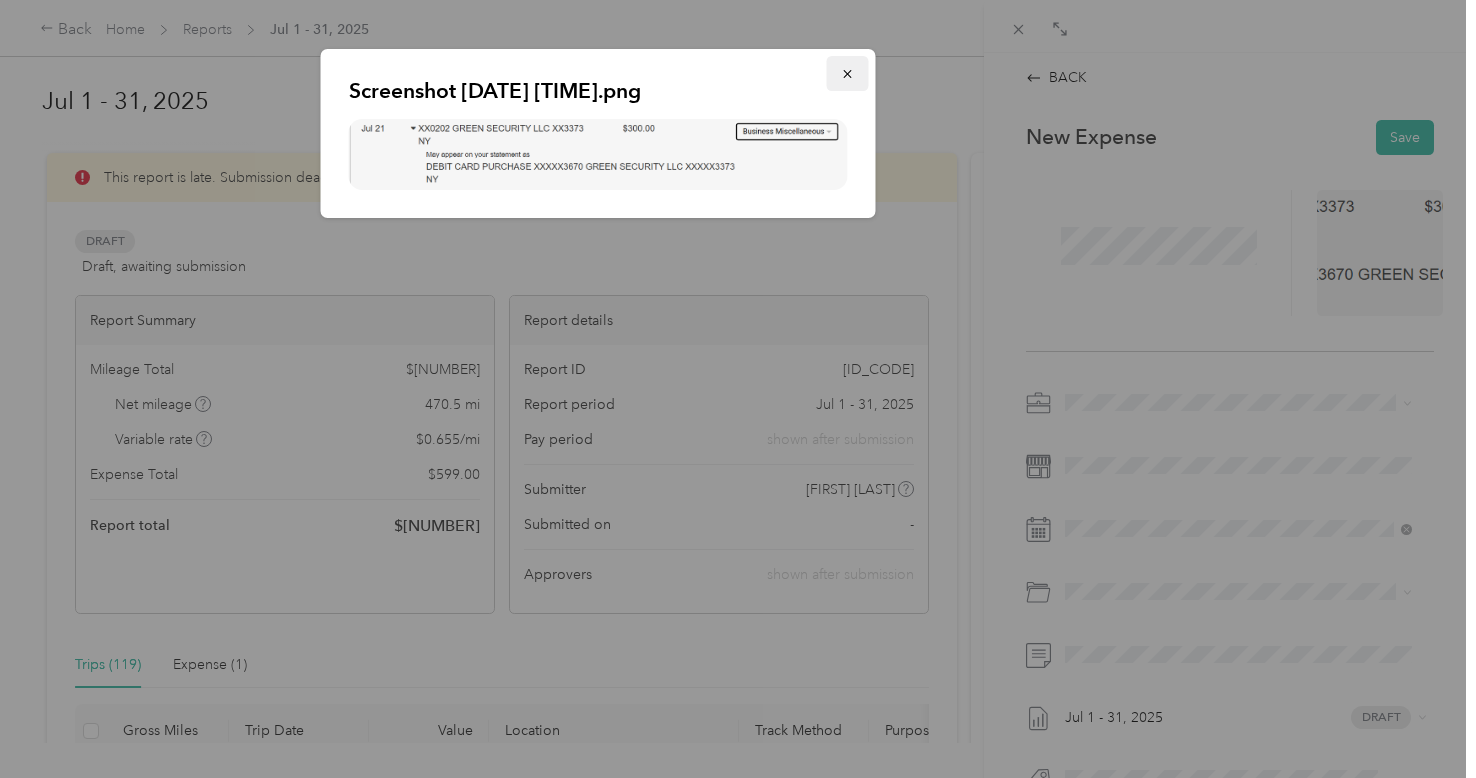 click 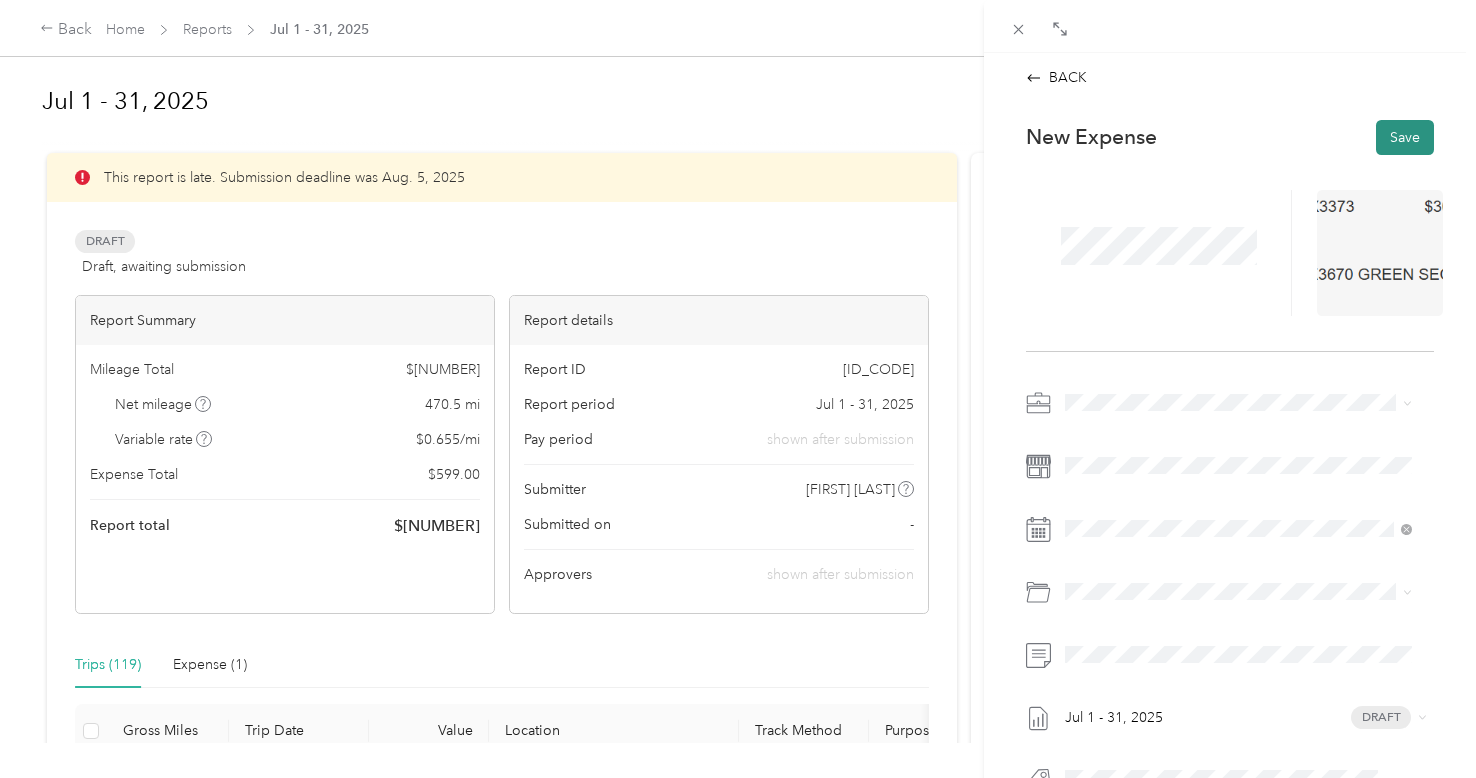 click on "Save" at bounding box center [1405, 137] 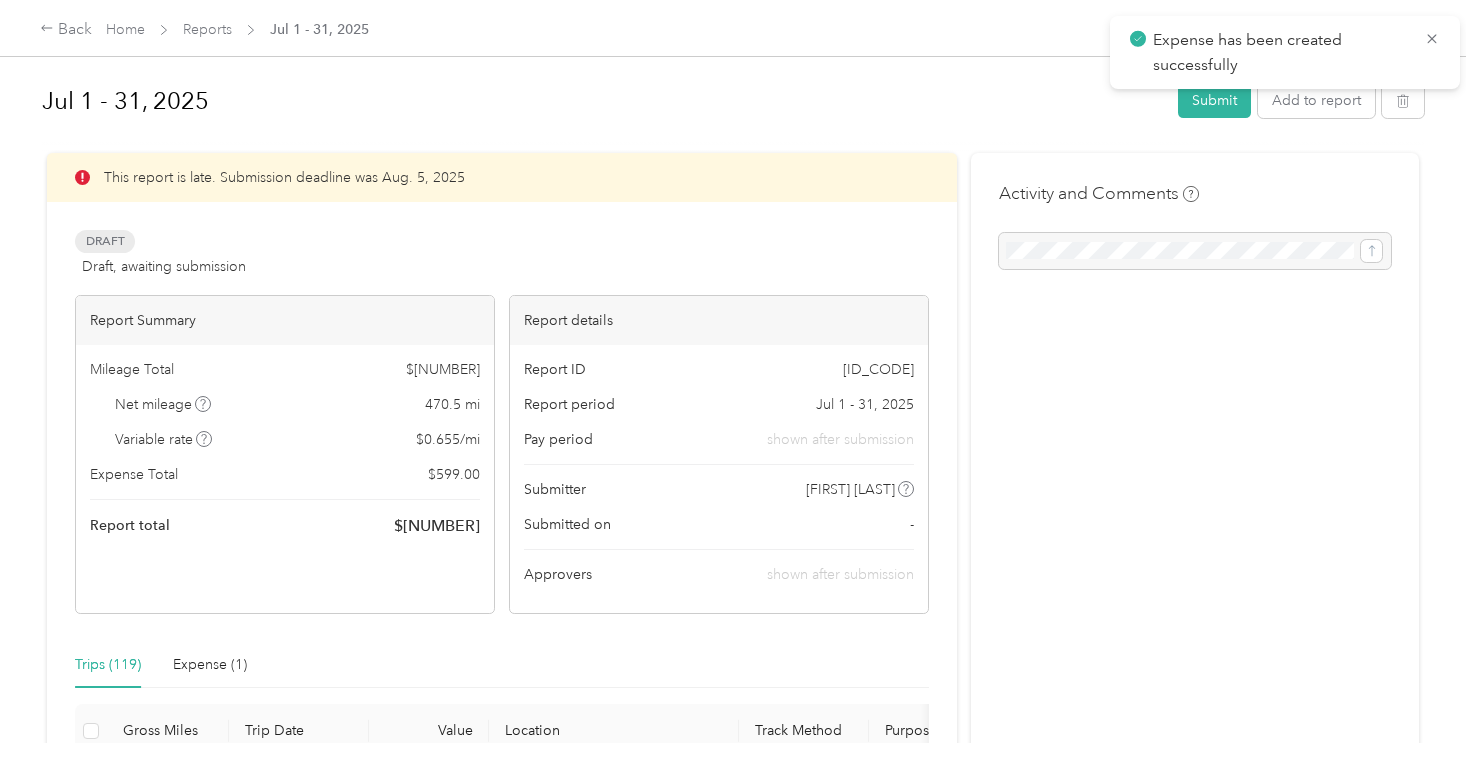 click at bounding box center [1195, 251] 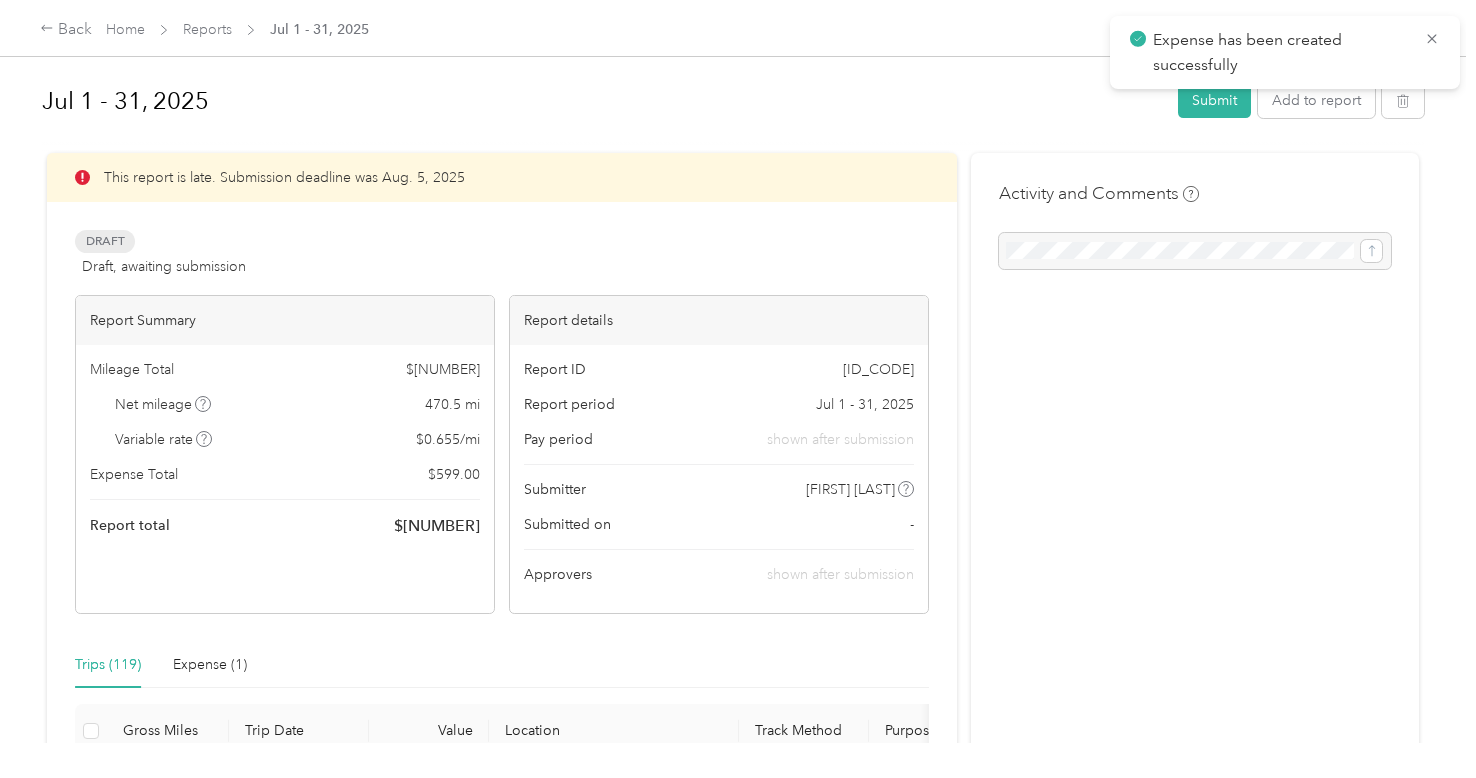 click at bounding box center (1195, 251) 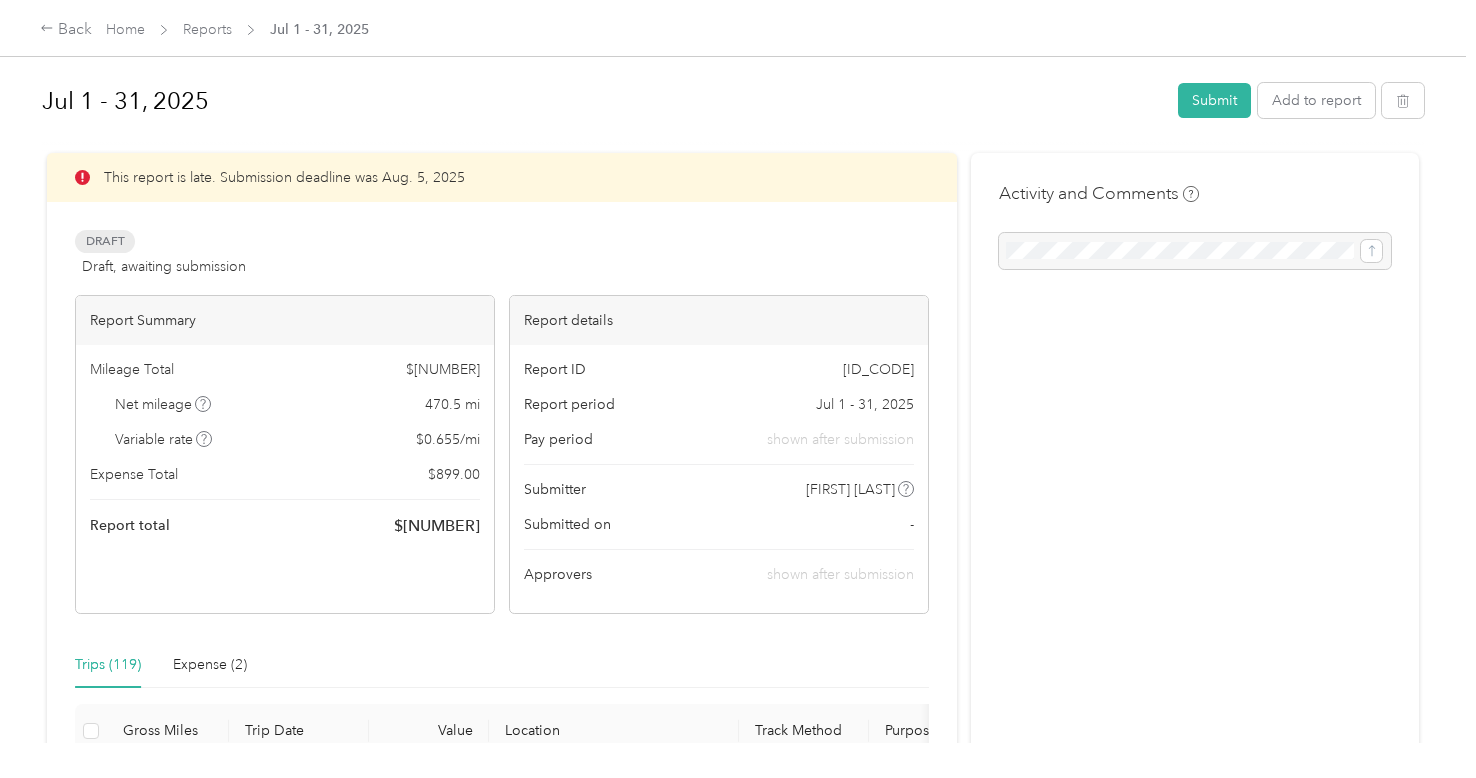 click at bounding box center [1195, 251] 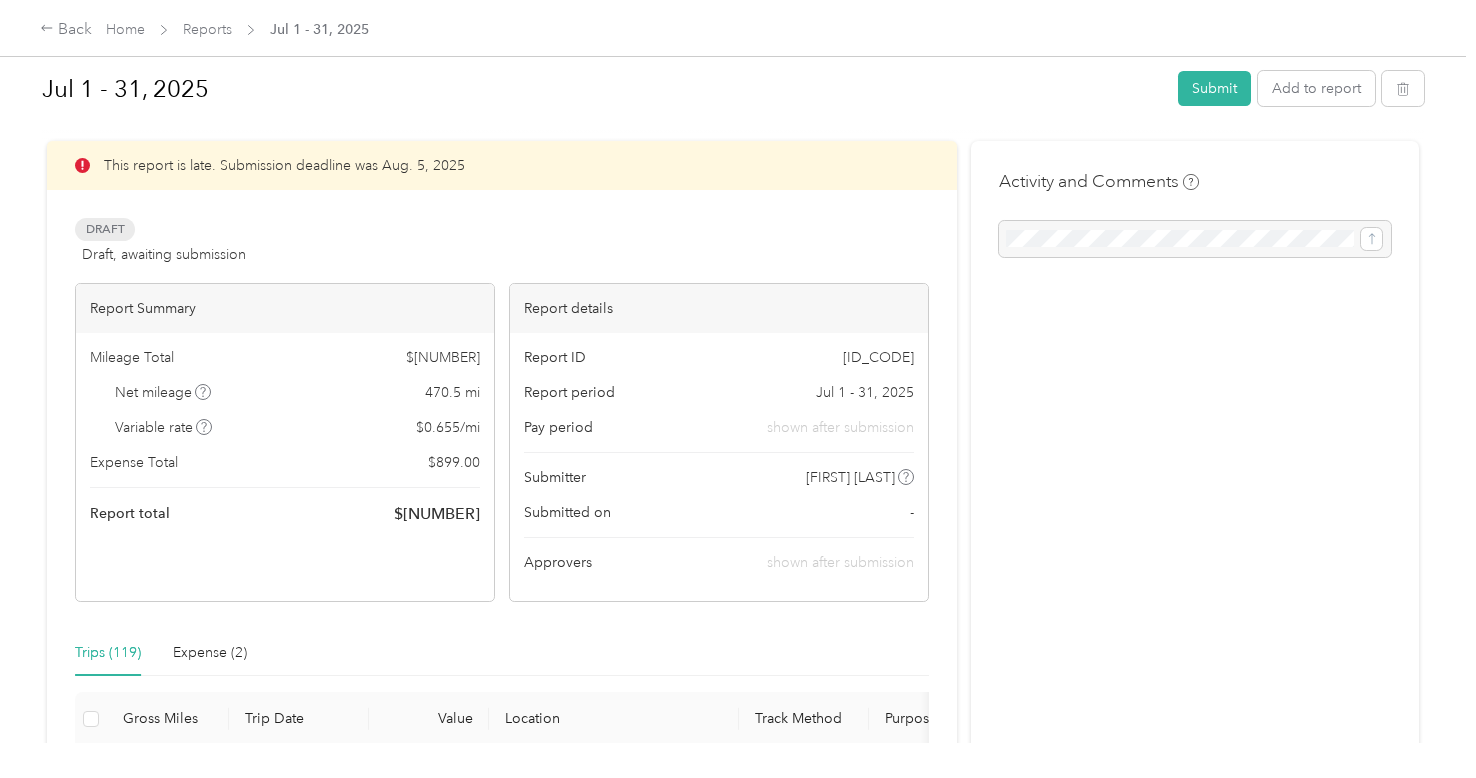 scroll, scrollTop: 14, scrollLeft: 0, axis: vertical 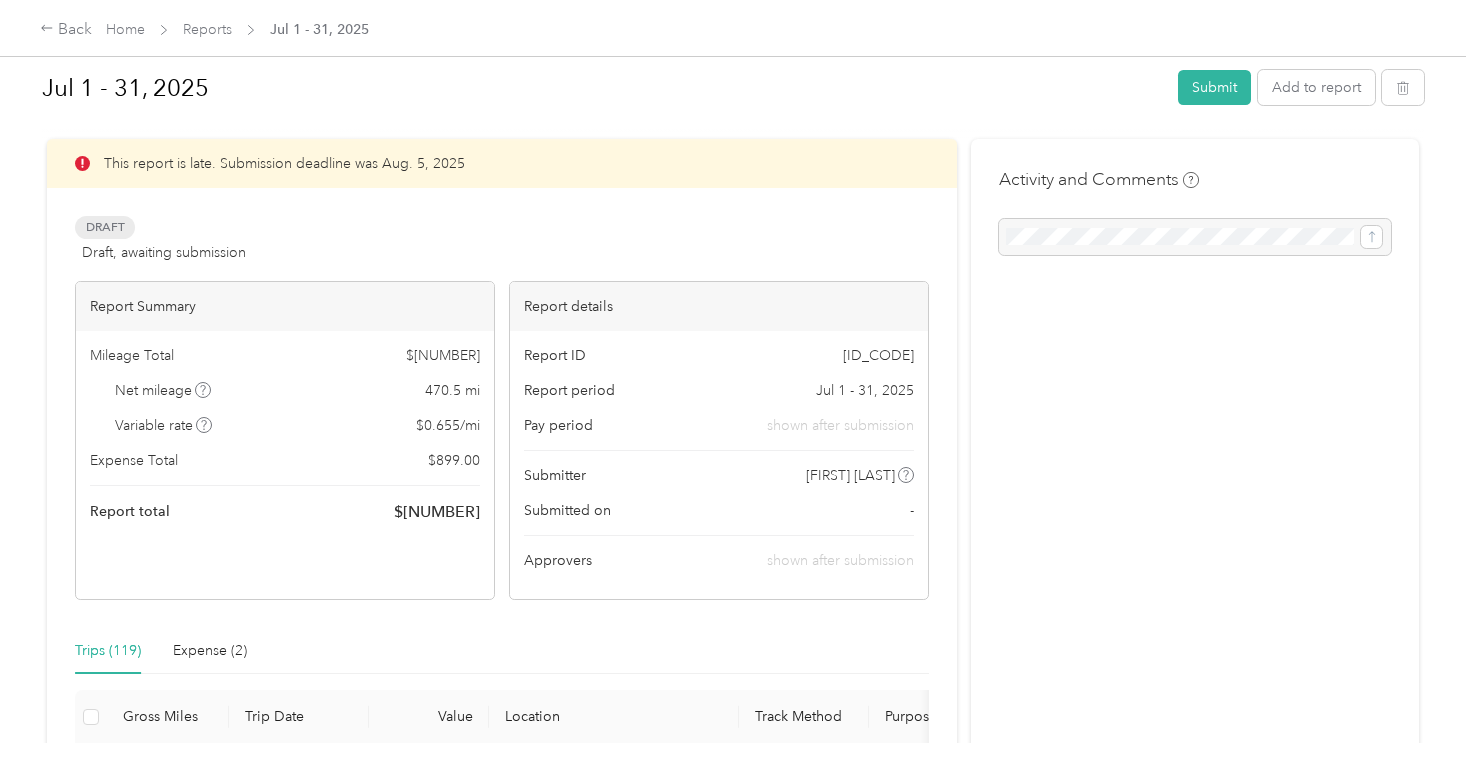 click at bounding box center [1195, 237] 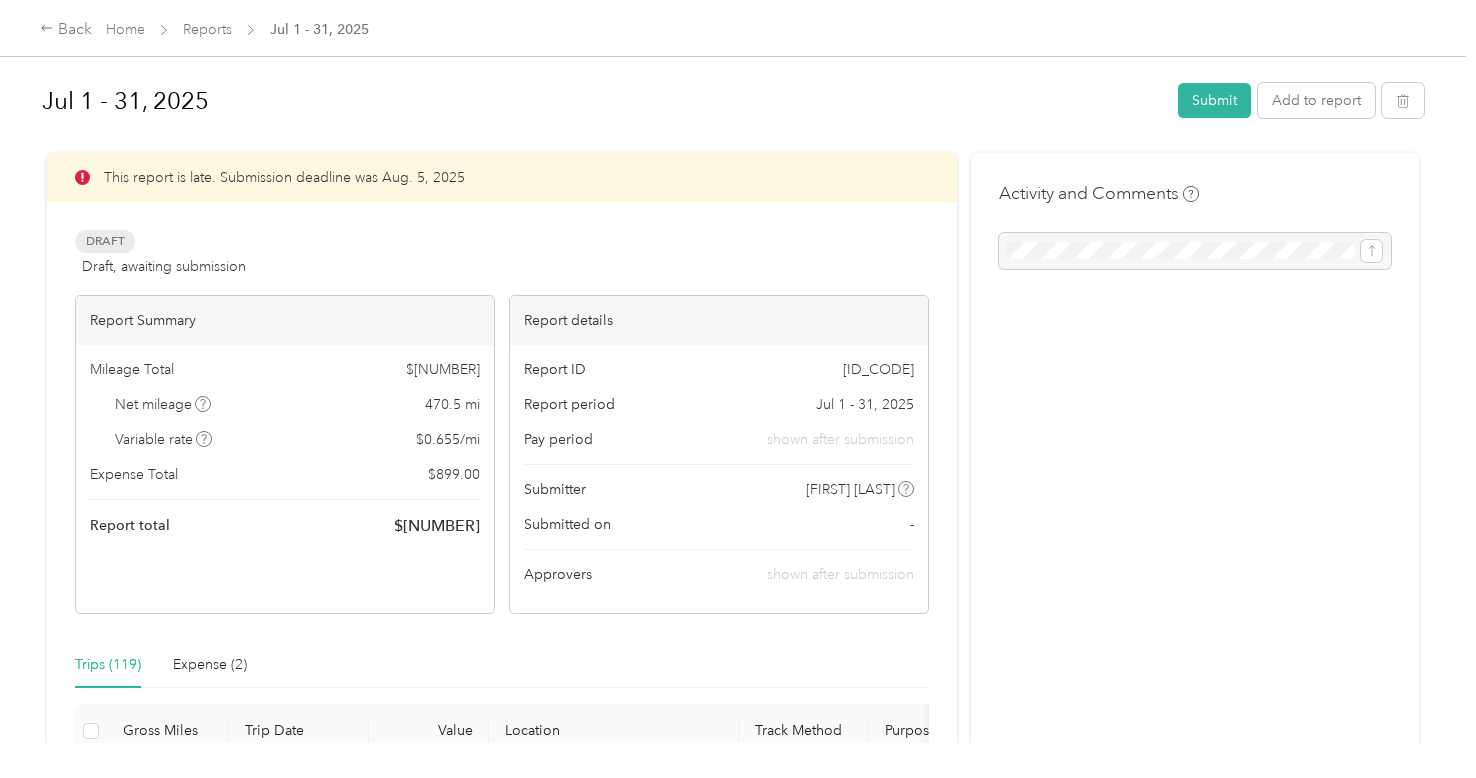 scroll, scrollTop: 1, scrollLeft: 0, axis: vertical 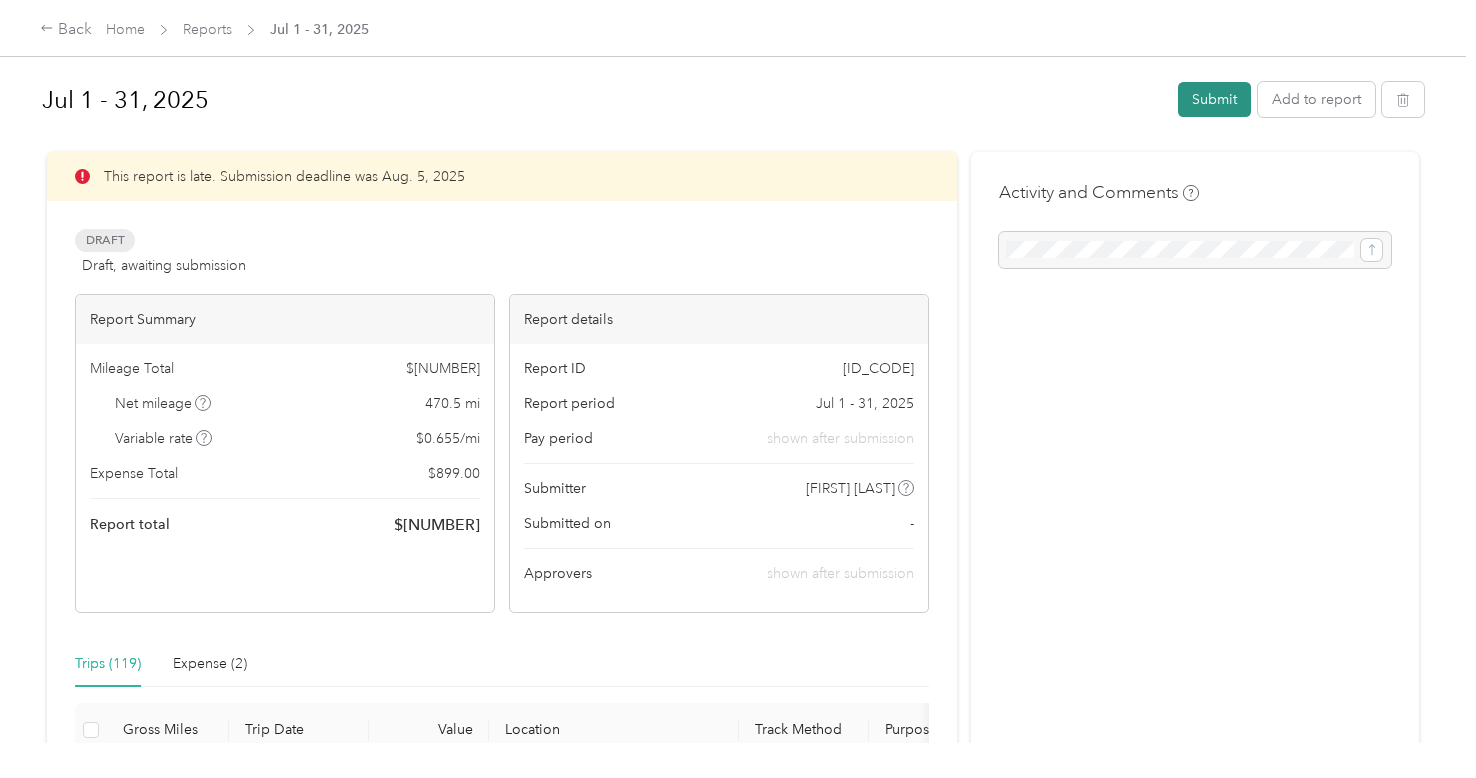 click on "Submit" at bounding box center [1214, 99] 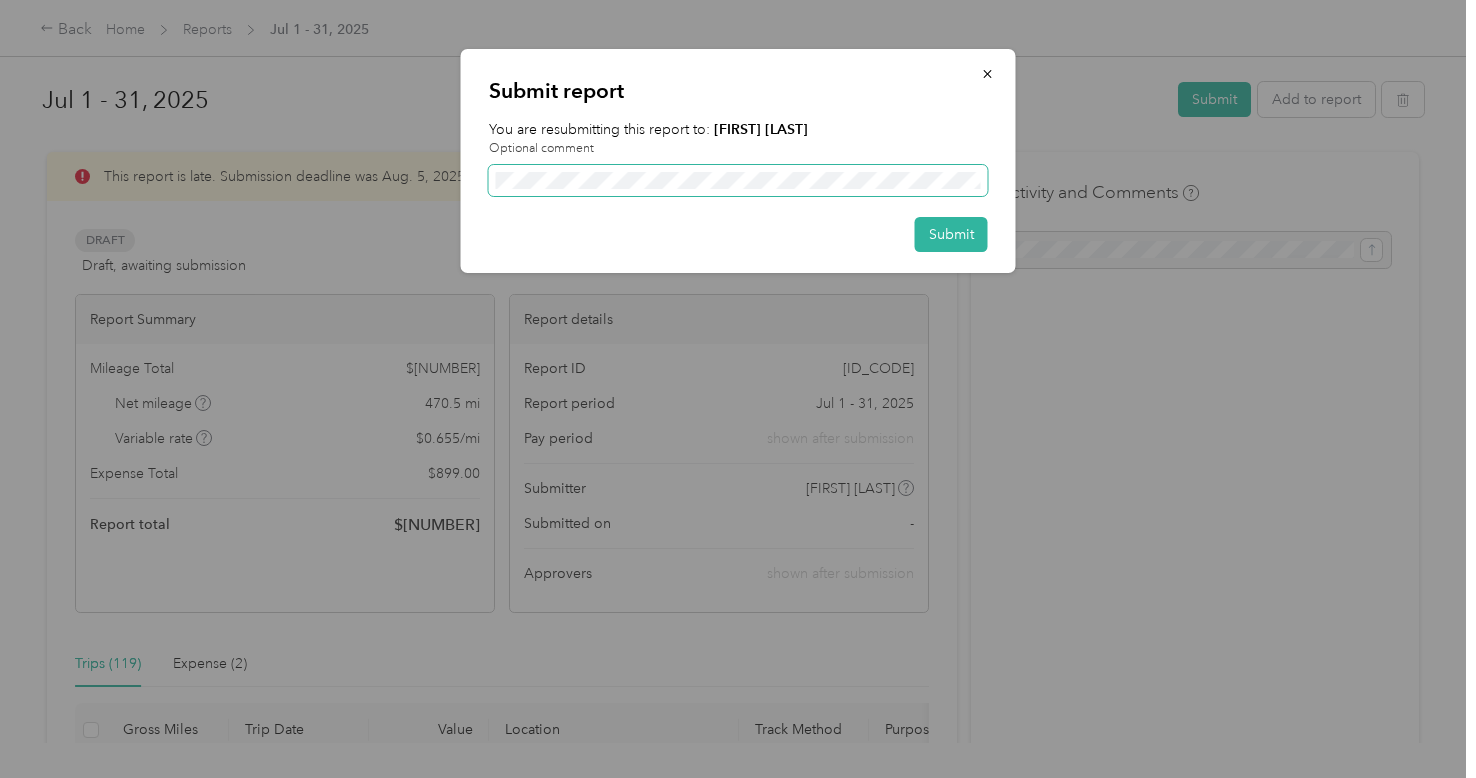 click at bounding box center [738, 181] 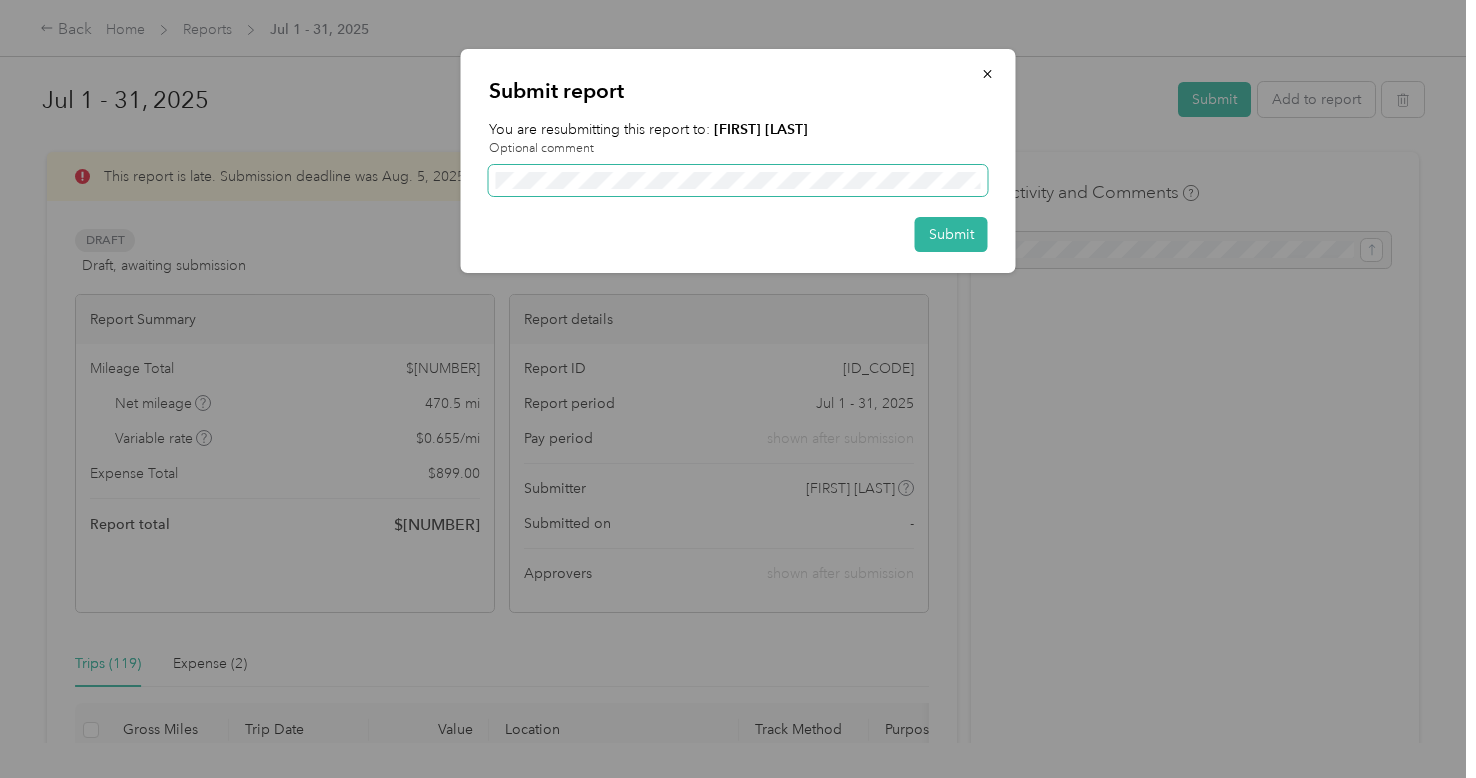 scroll, scrollTop: 0, scrollLeft: 692, axis: horizontal 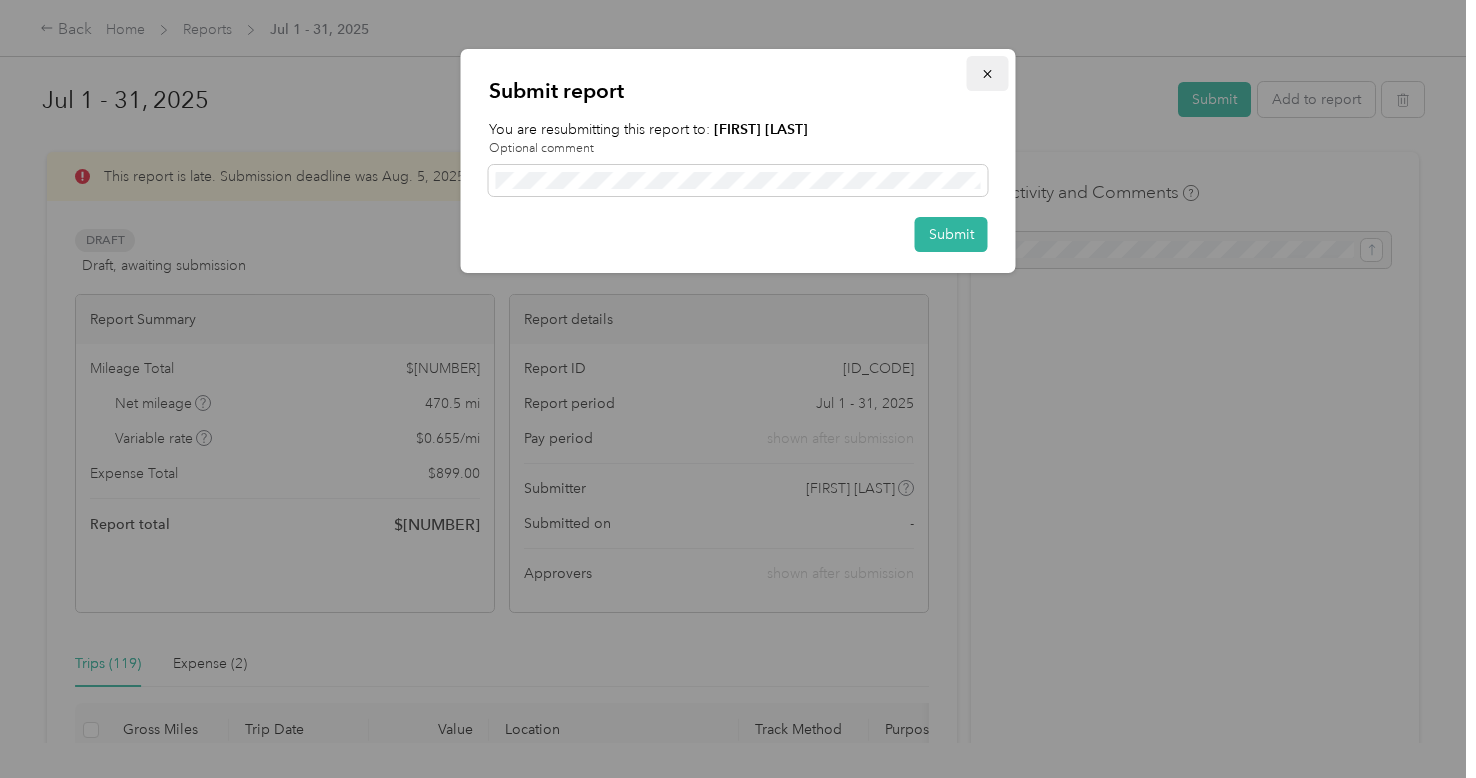 click 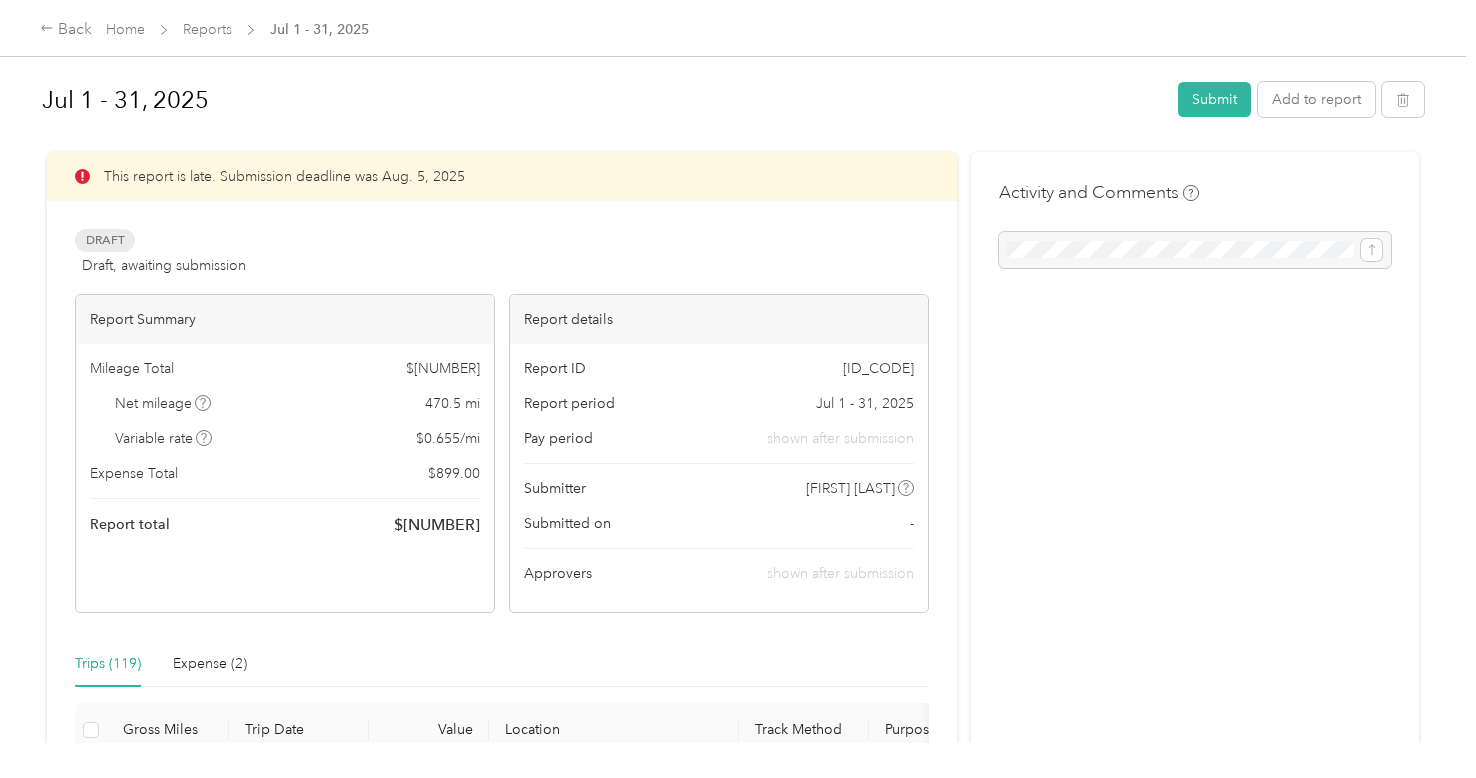 scroll, scrollTop: 0, scrollLeft: 0, axis: both 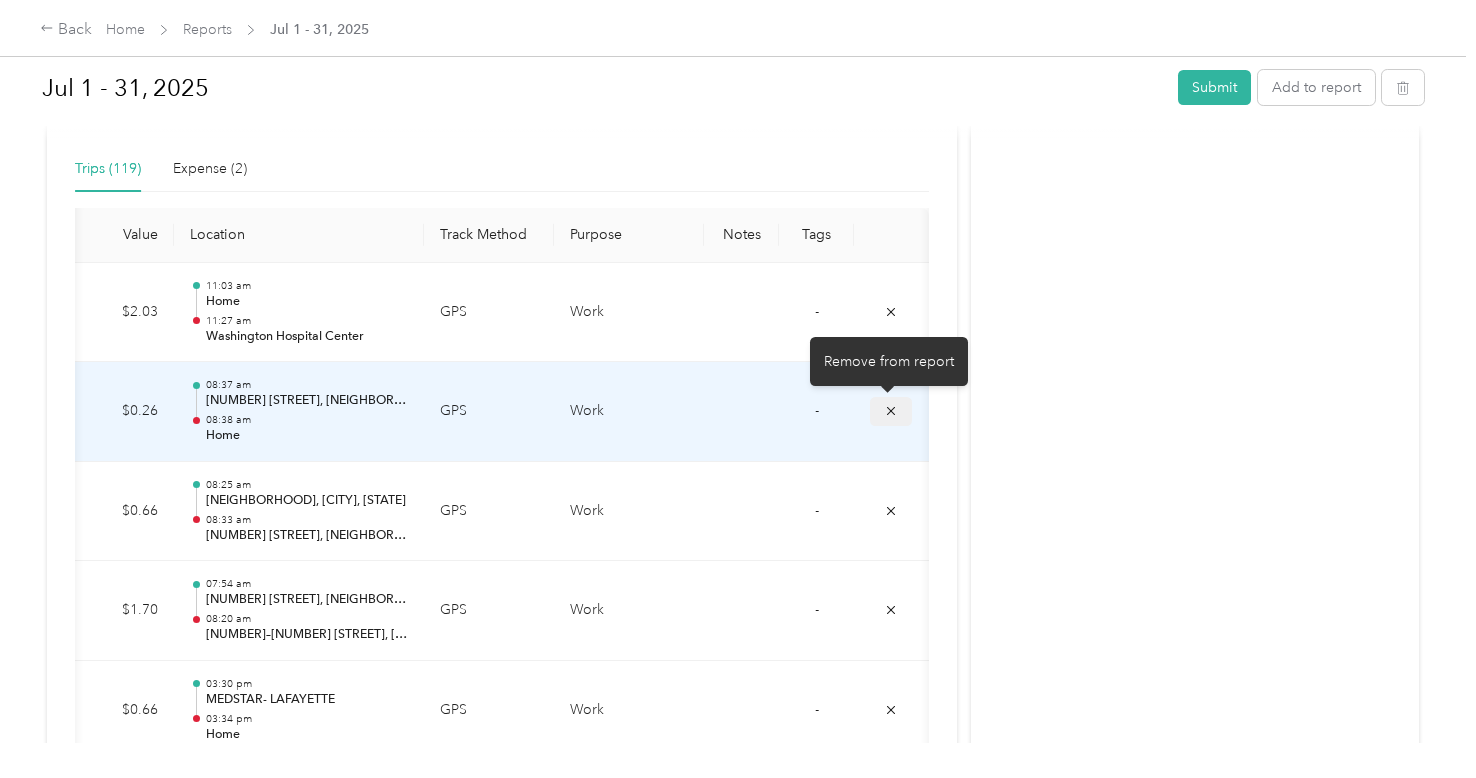 click 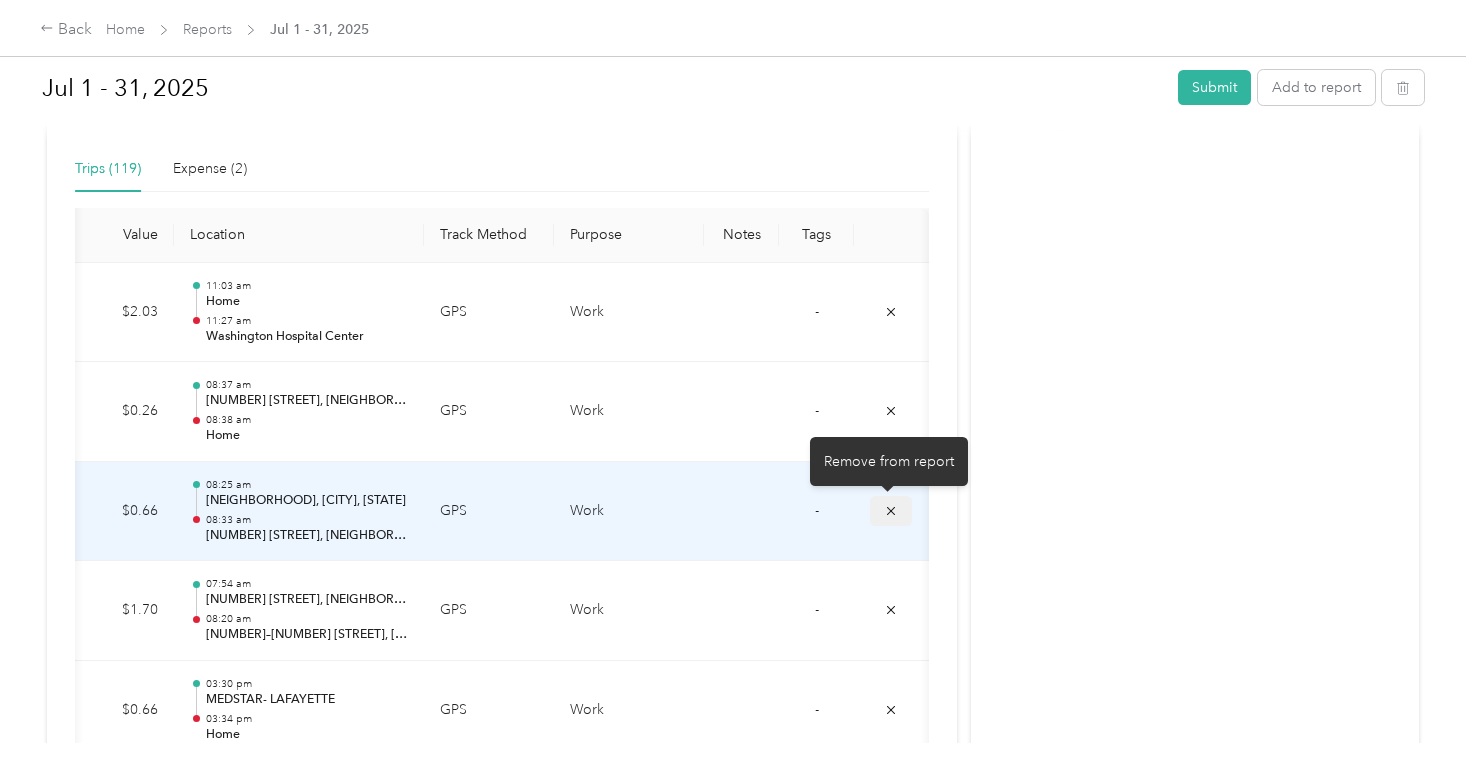 click at bounding box center (891, 510) 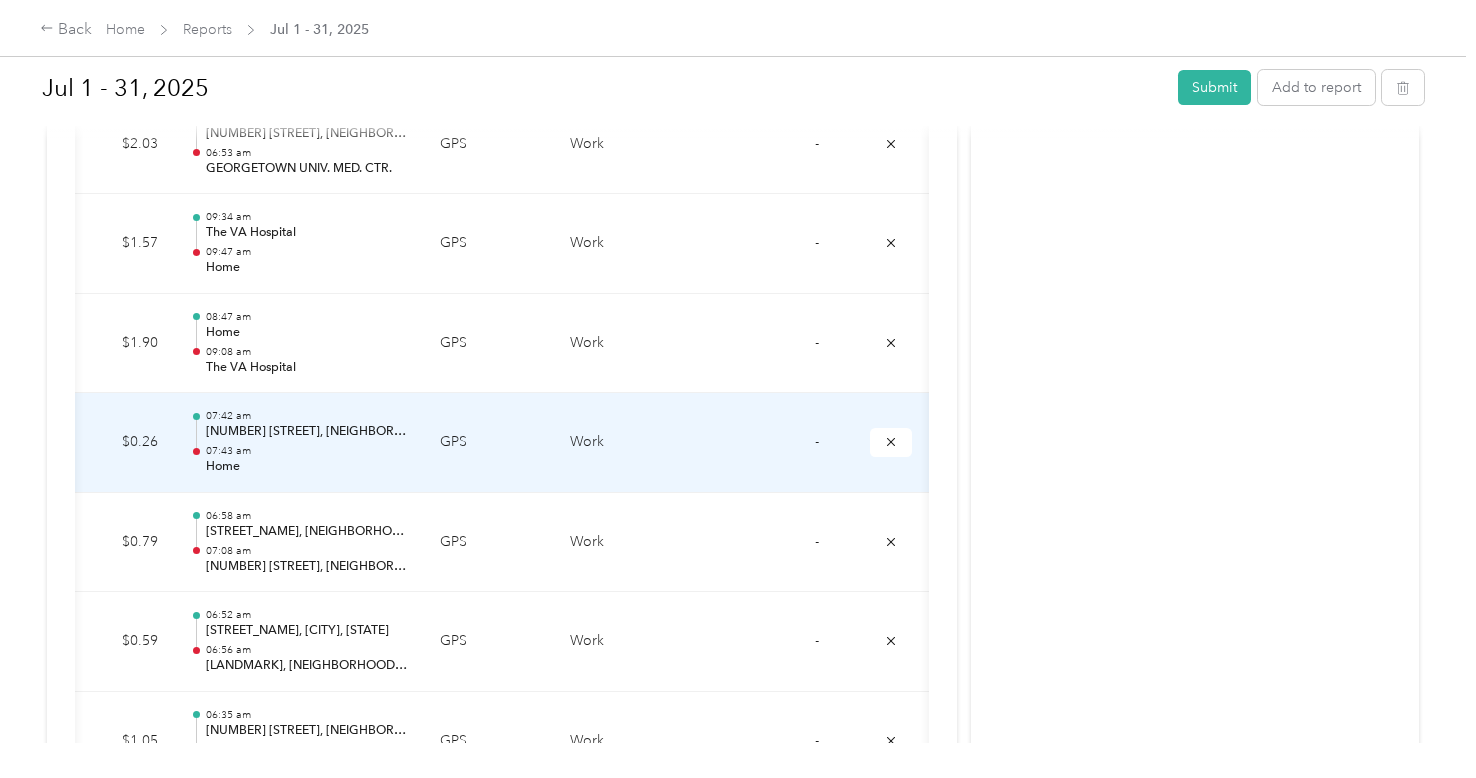 scroll, scrollTop: 1479, scrollLeft: 0, axis: vertical 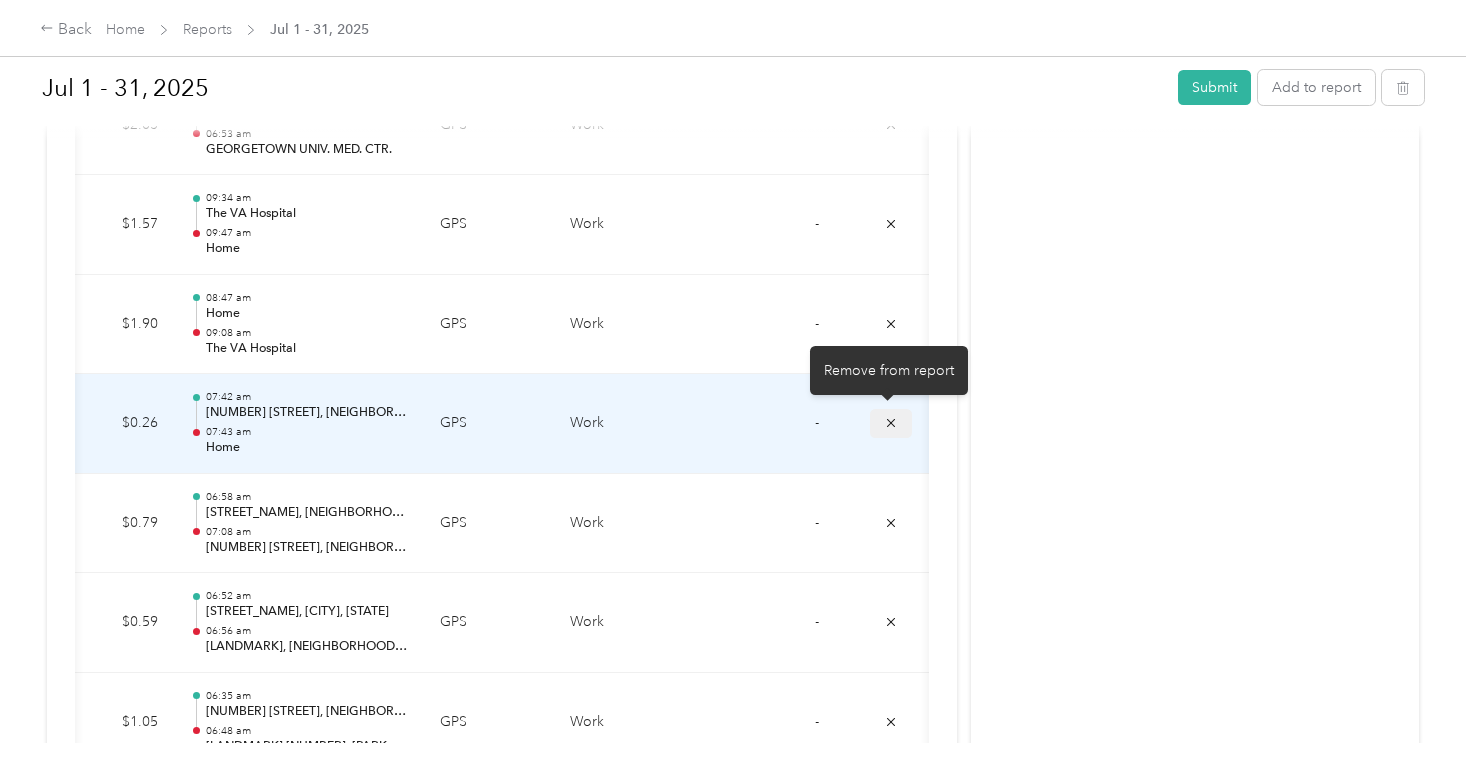 click 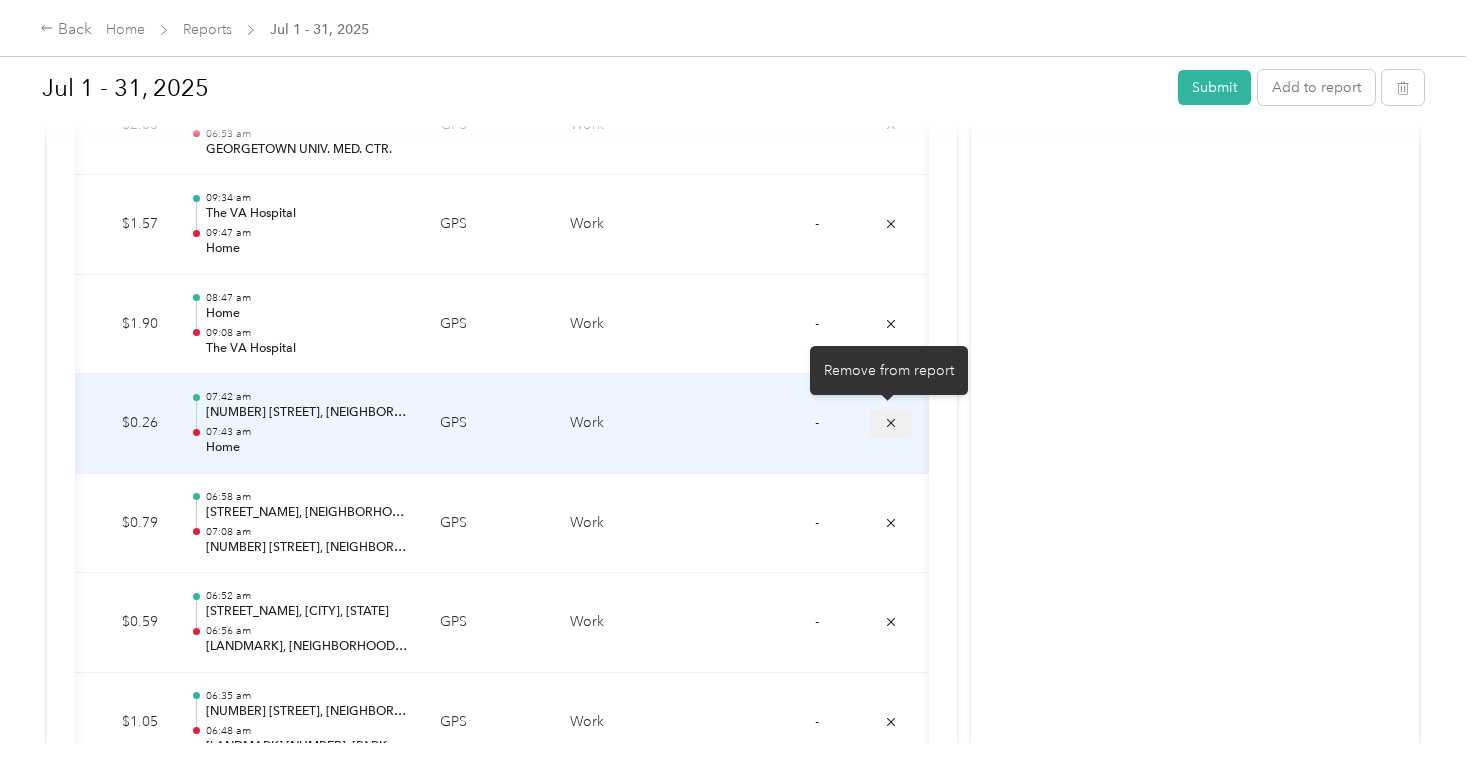 click 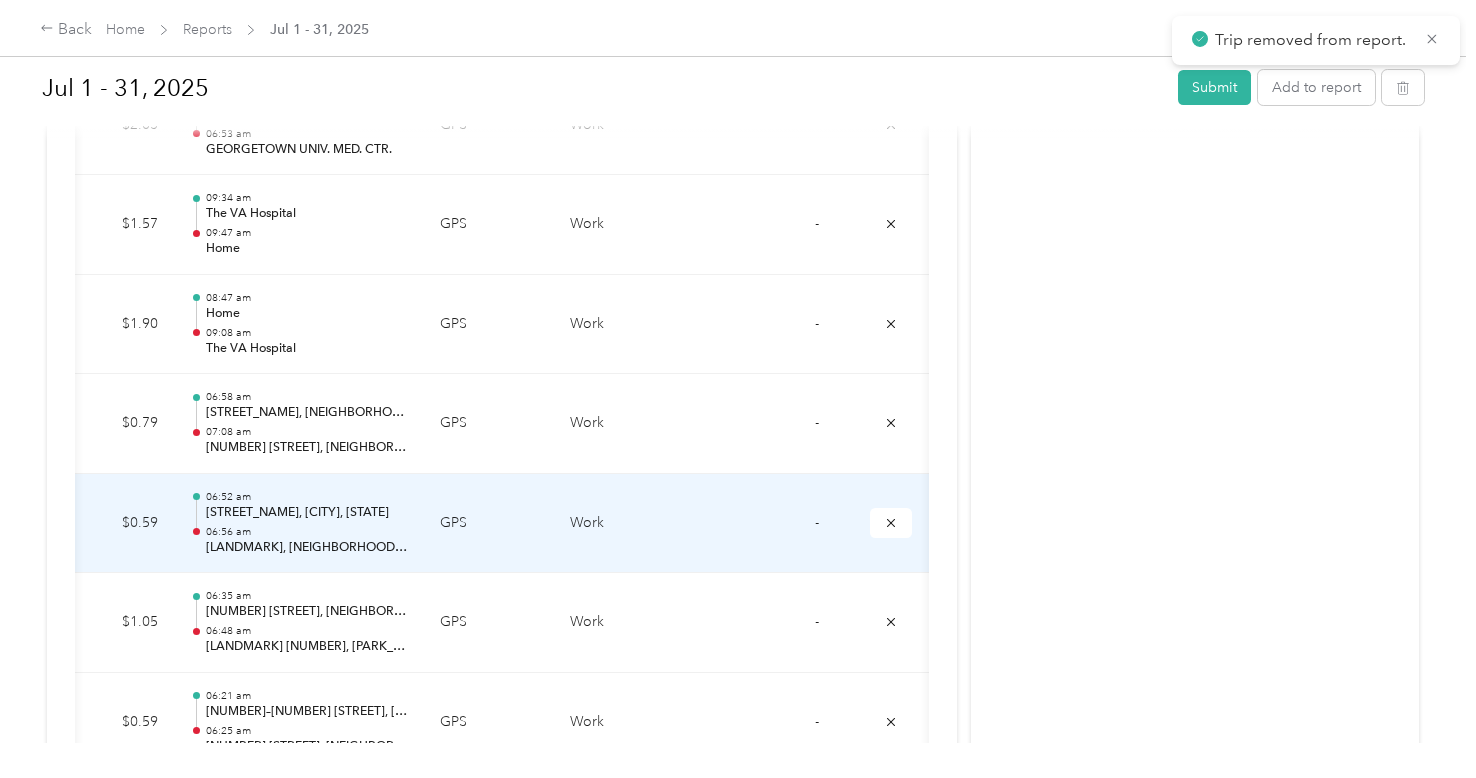 scroll, scrollTop: 1485, scrollLeft: 0, axis: vertical 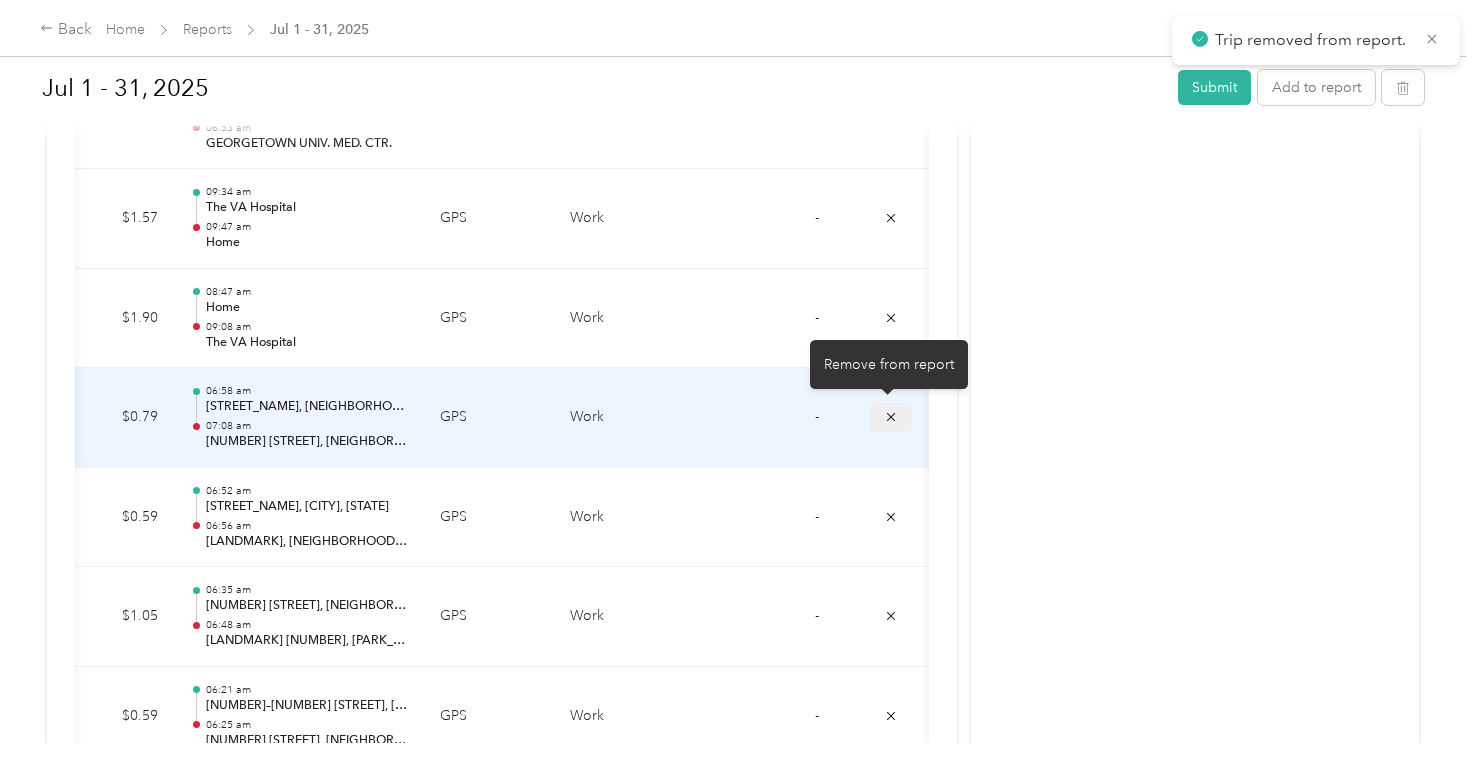 click 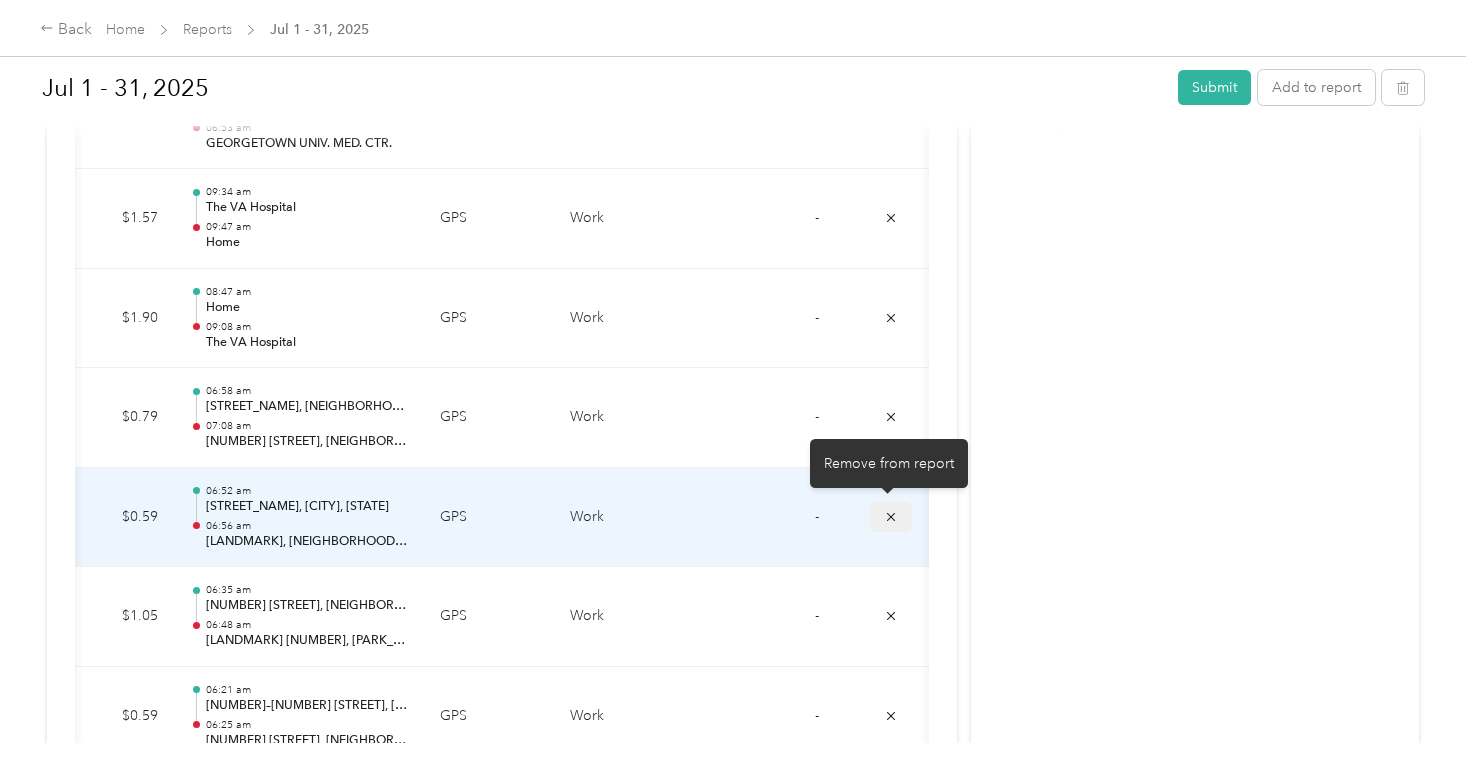 click 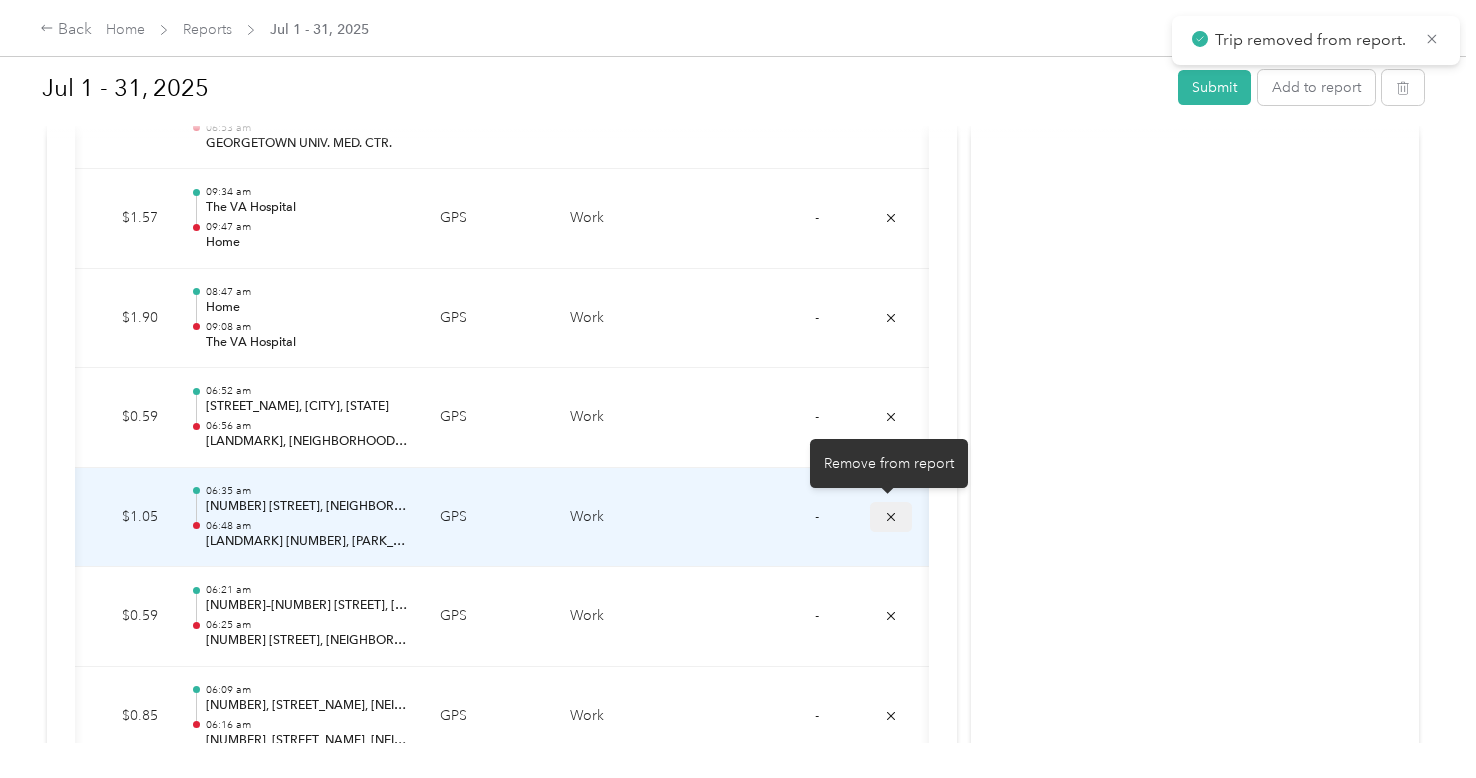click 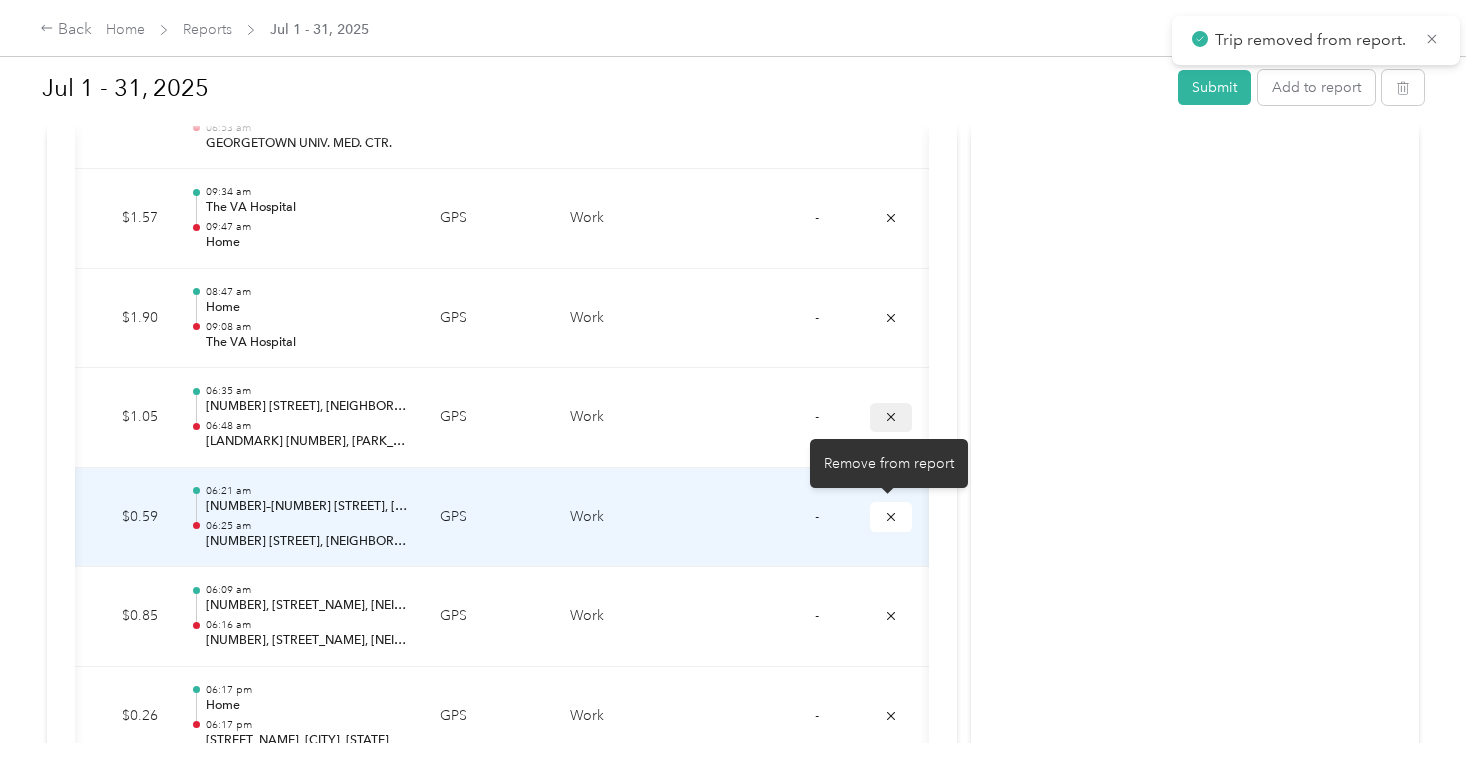 click 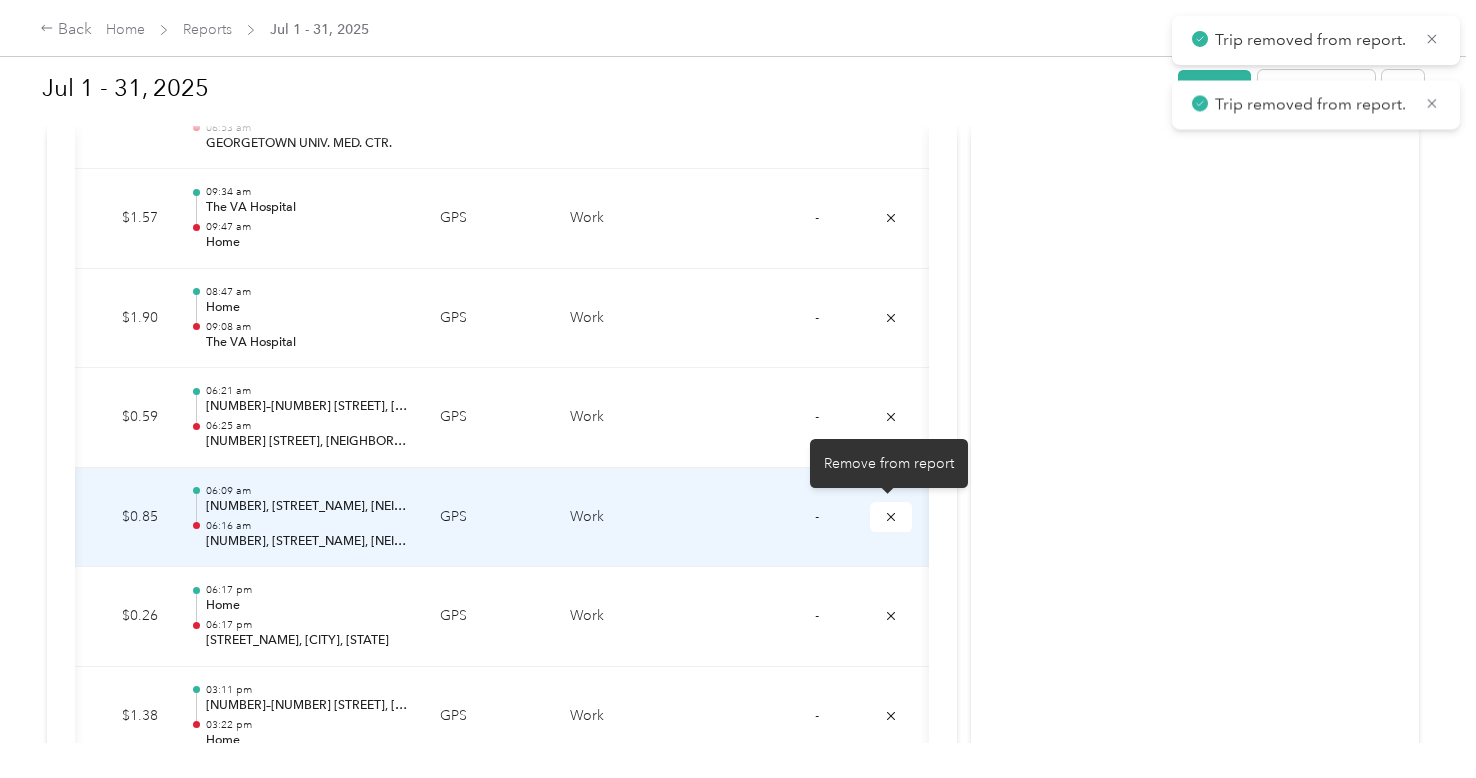 click 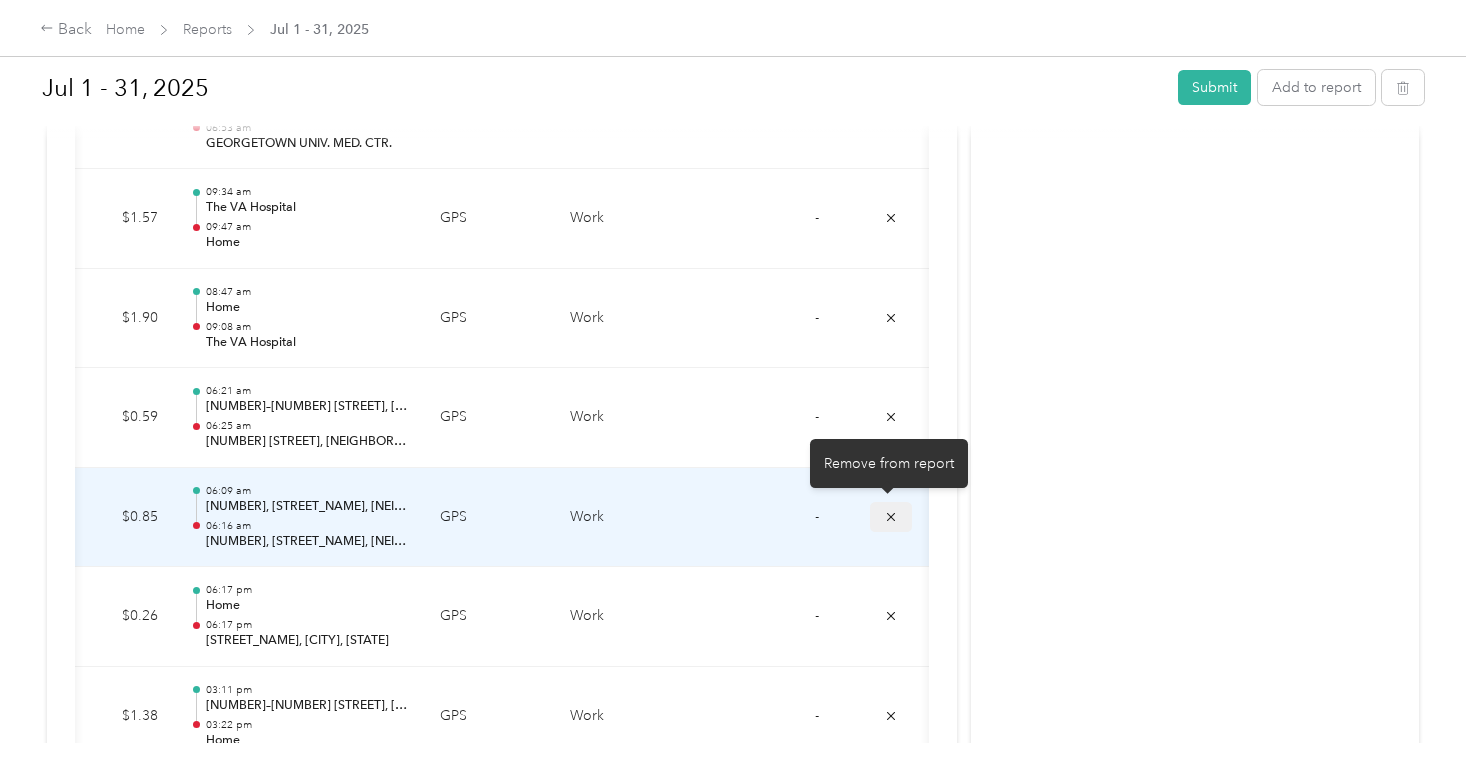 click 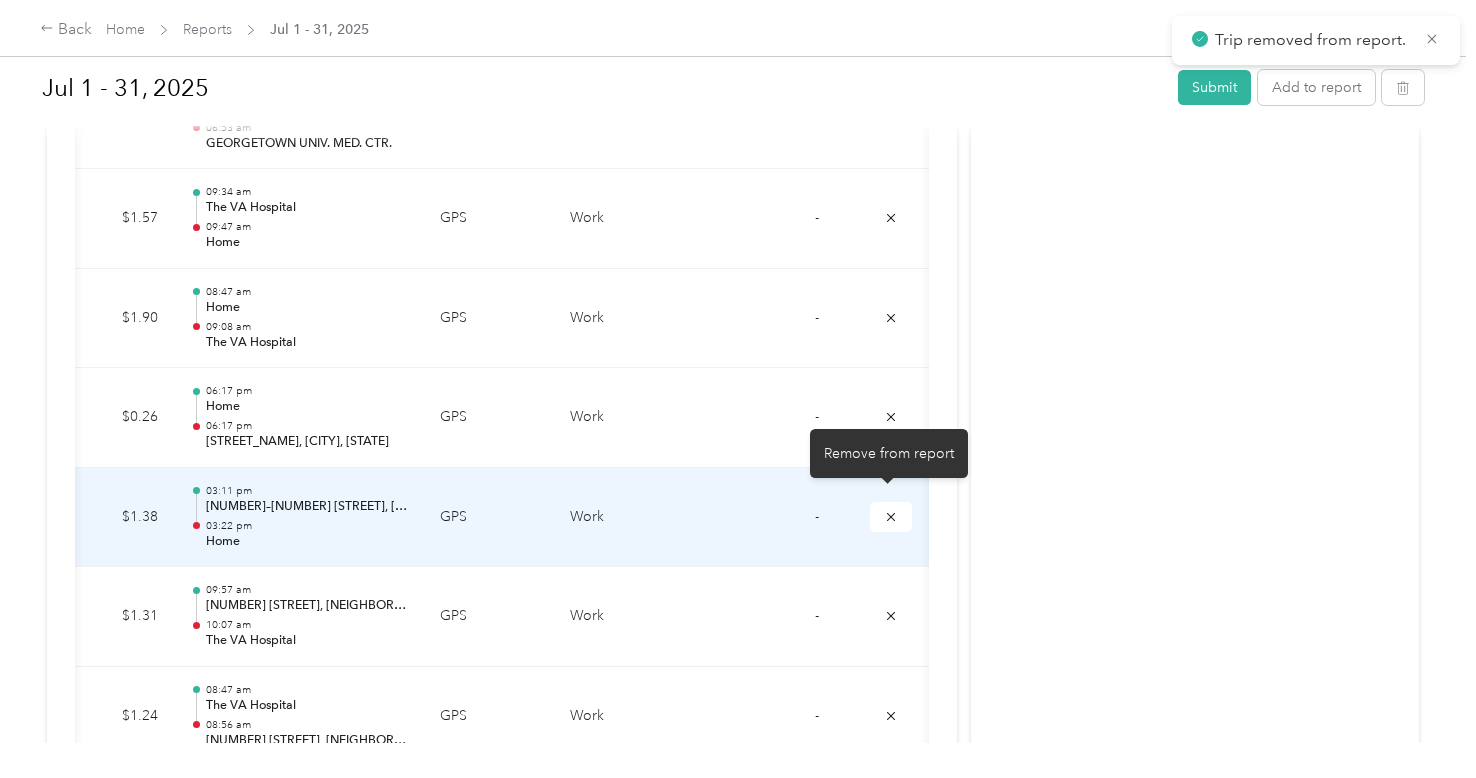 click 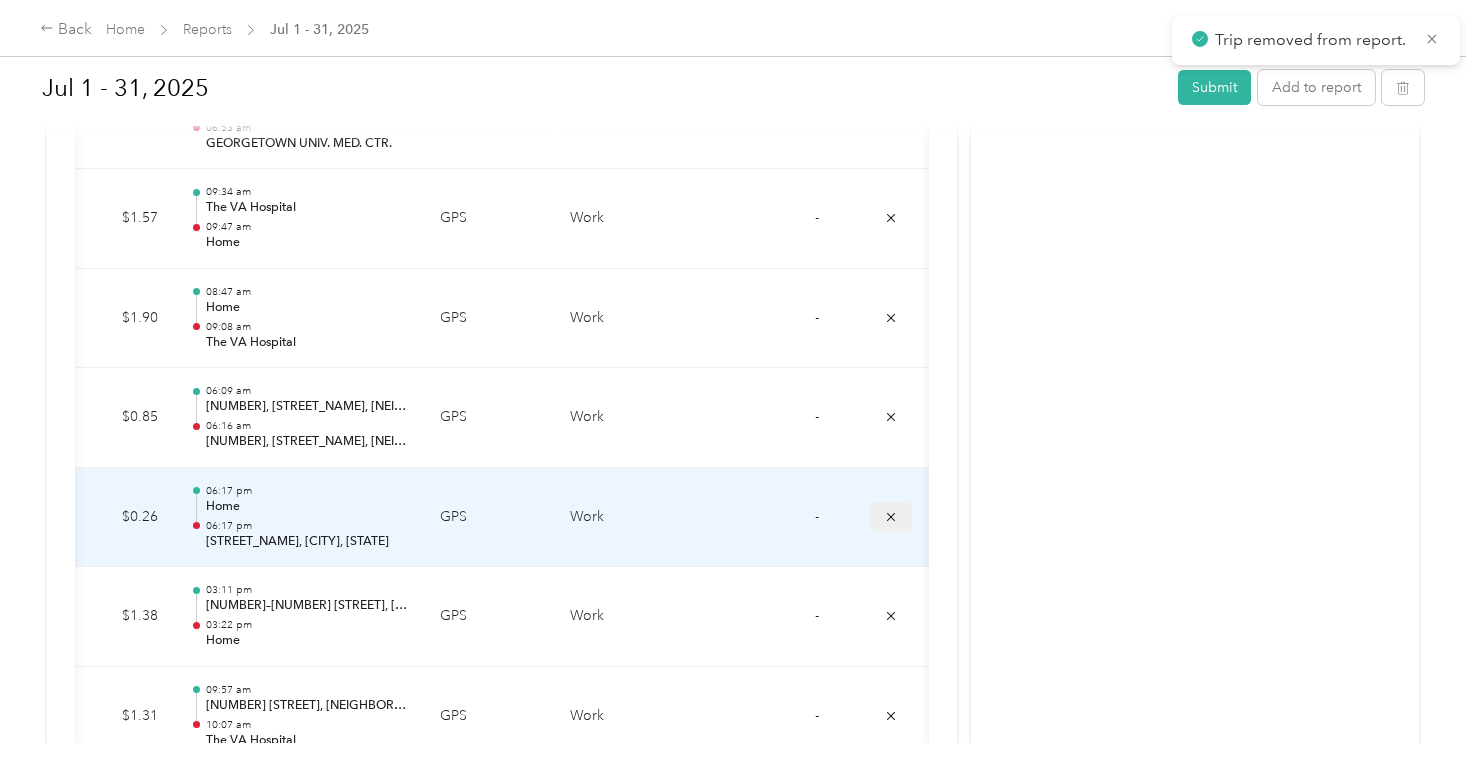 click 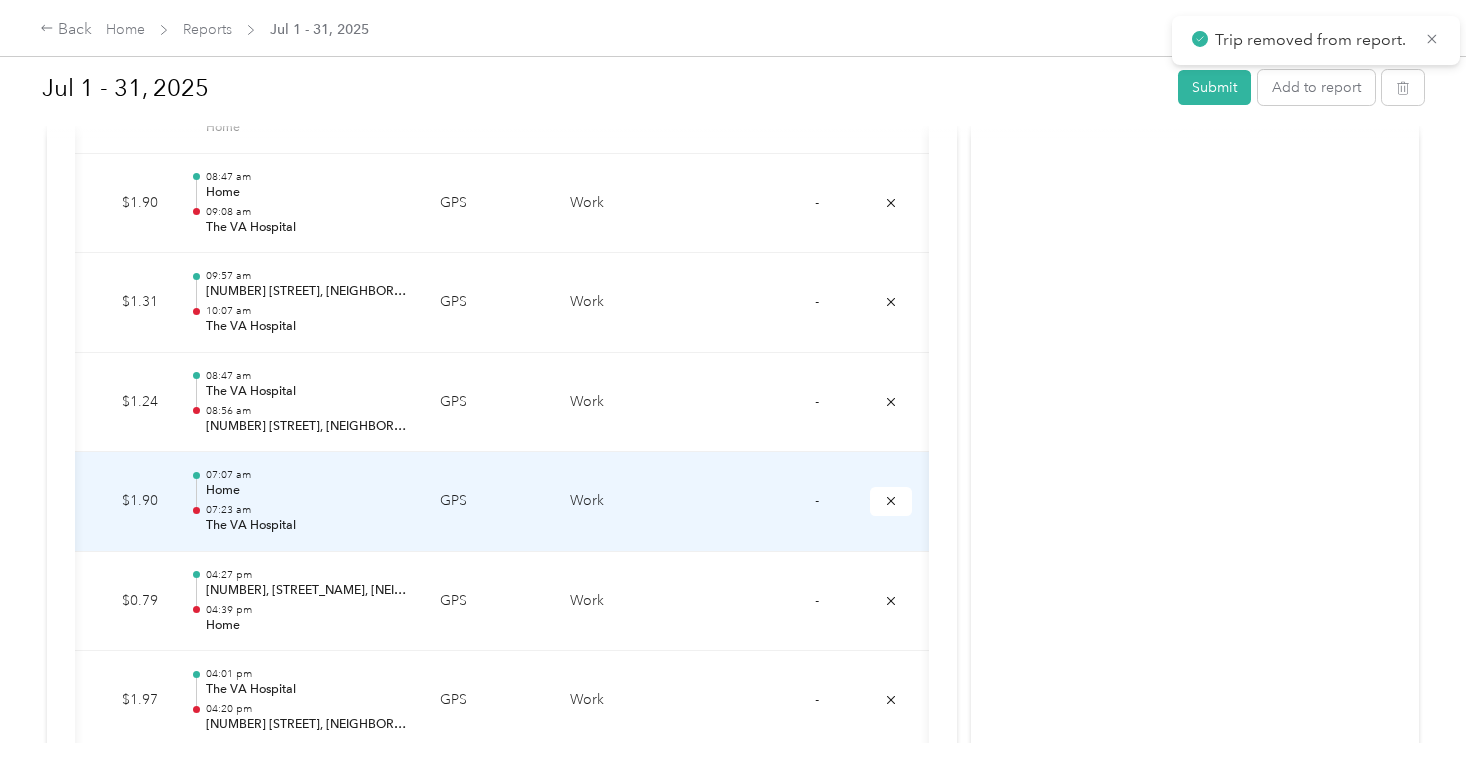 scroll, scrollTop: 1663, scrollLeft: 0, axis: vertical 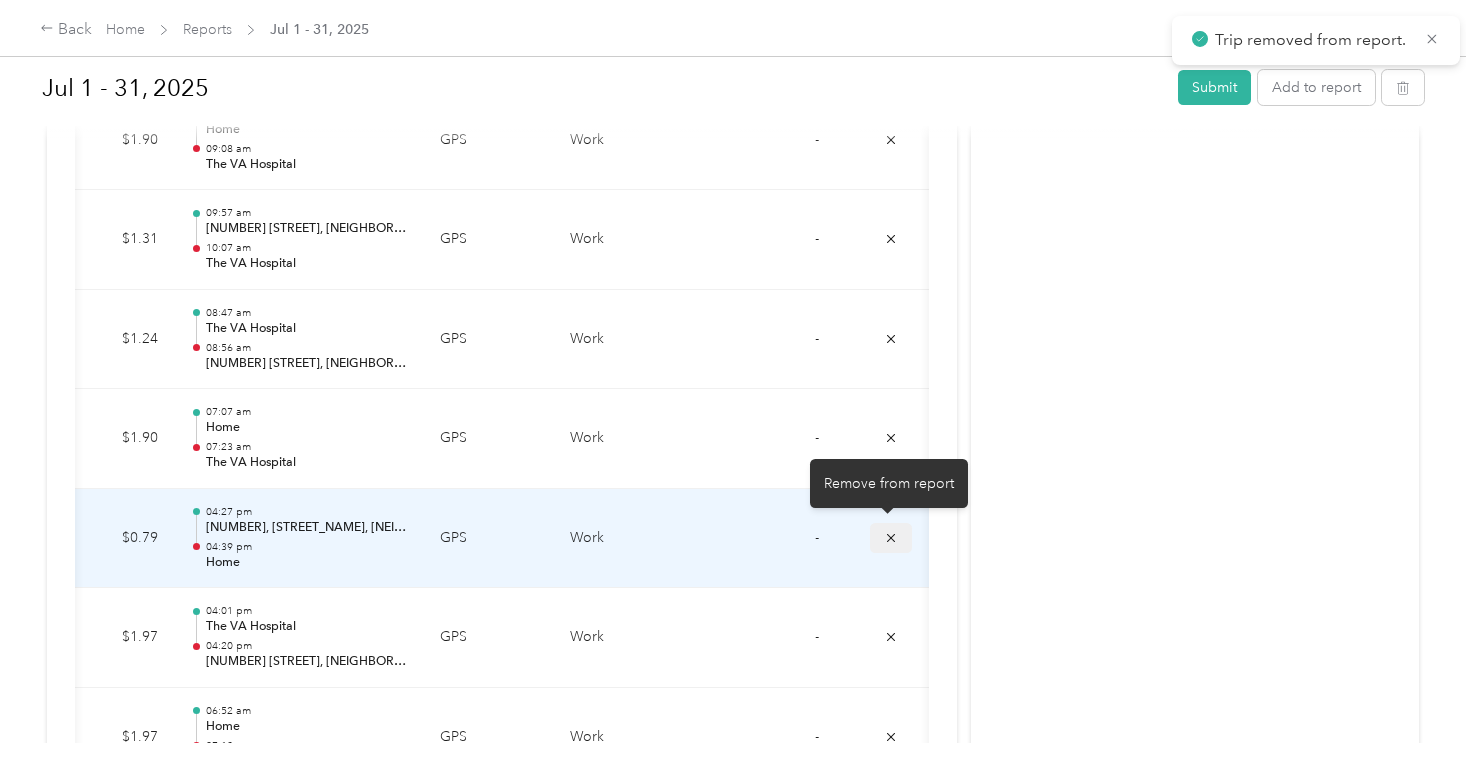 click 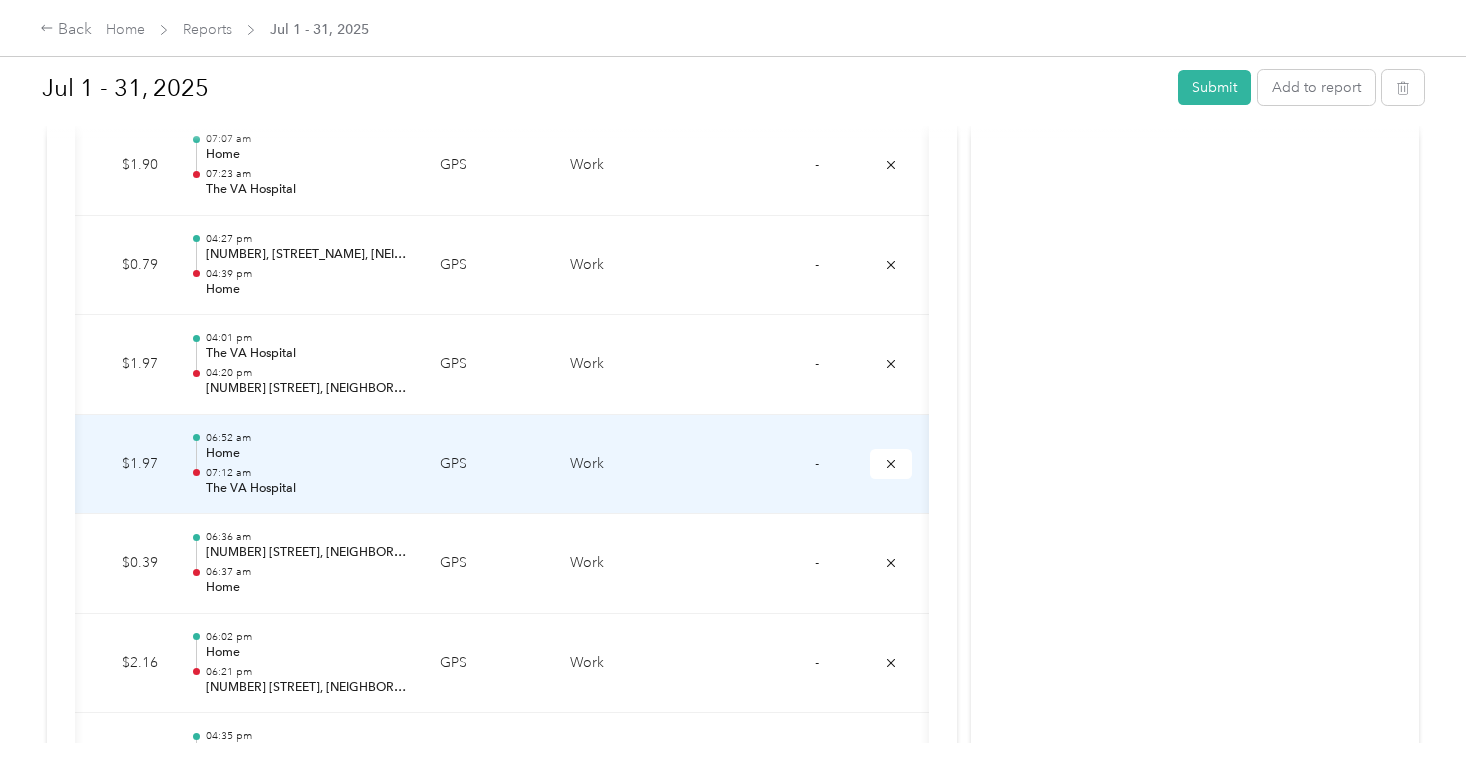 scroll, scrollTop: 1937, scrollLeft: 0, axis: vertical 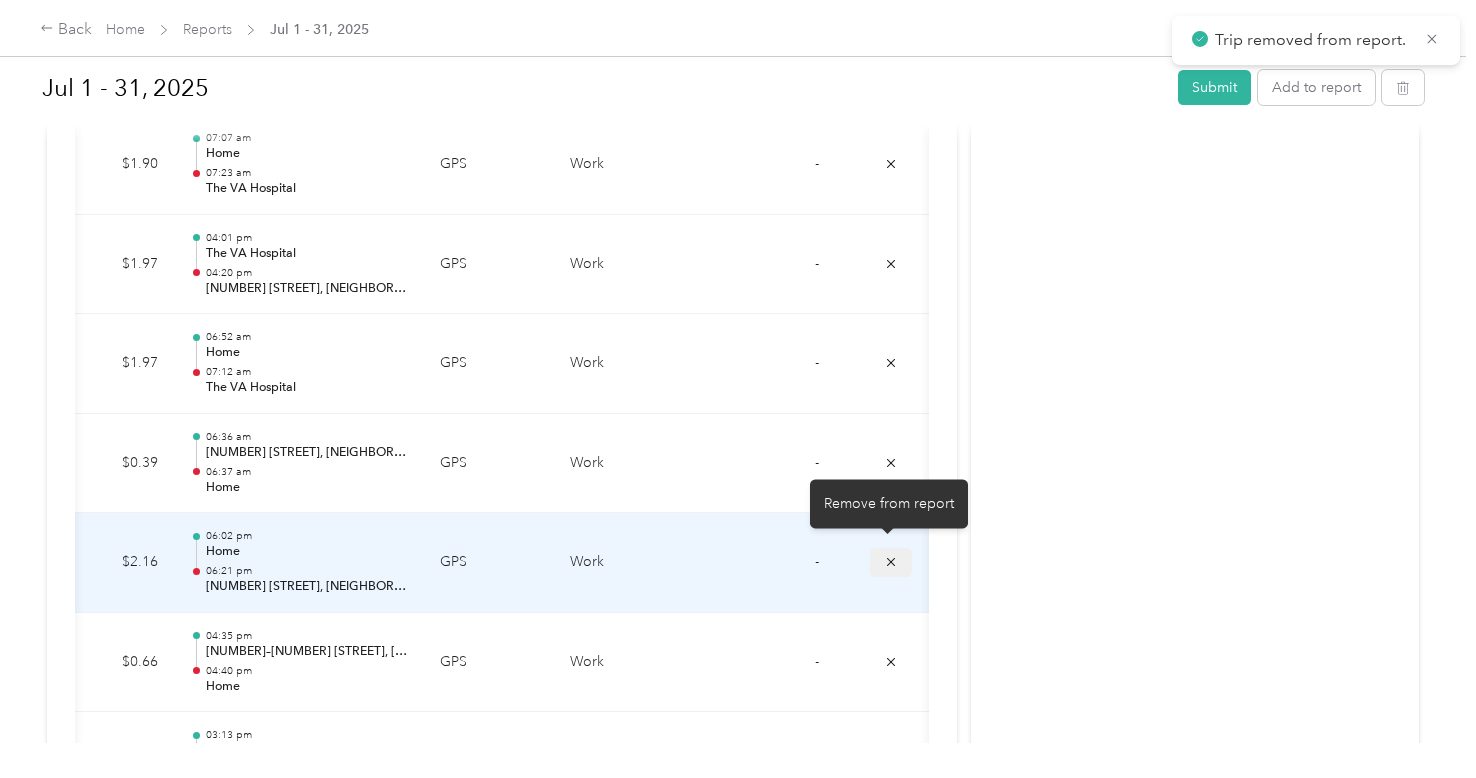 click at bounding box center (891, 562) 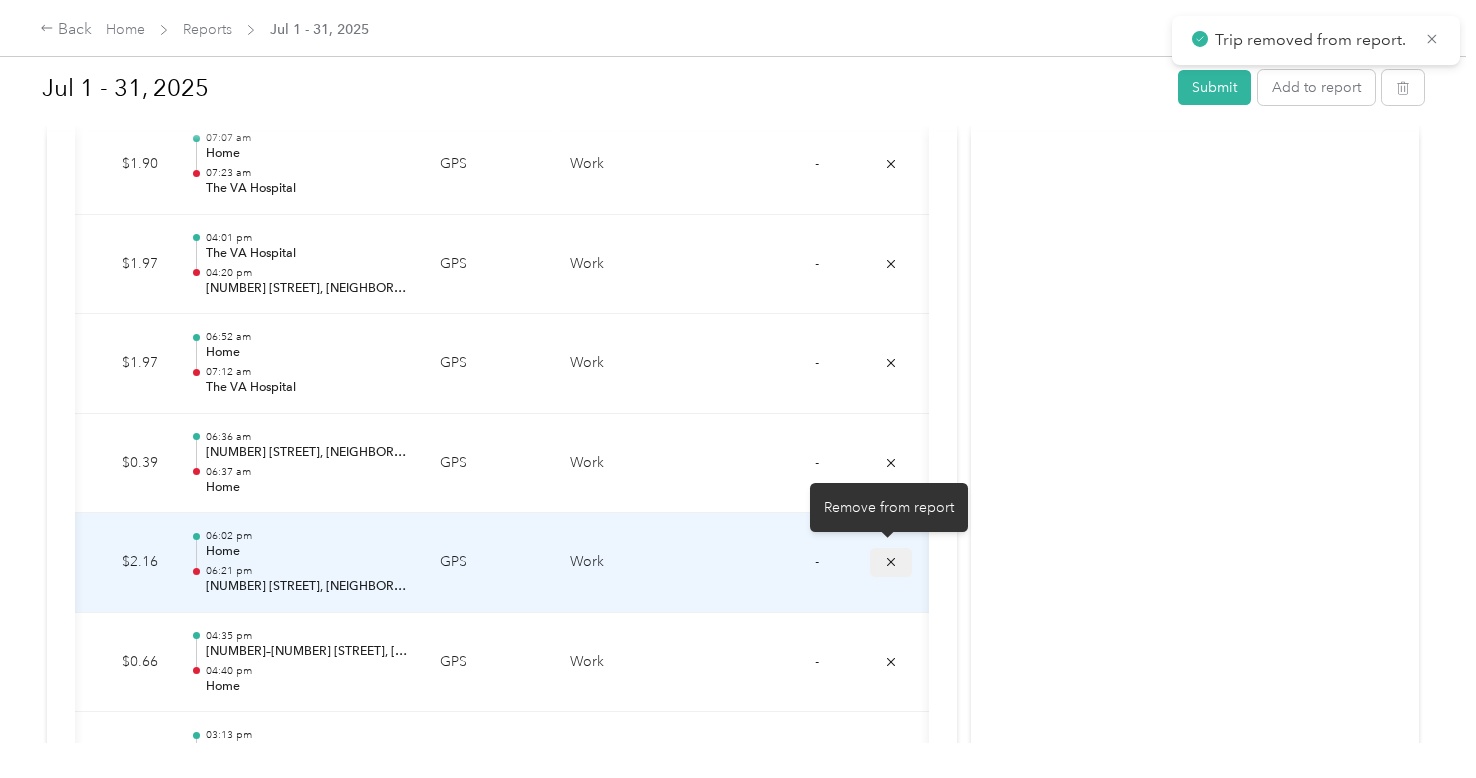 click at bounding box center [891, 562] 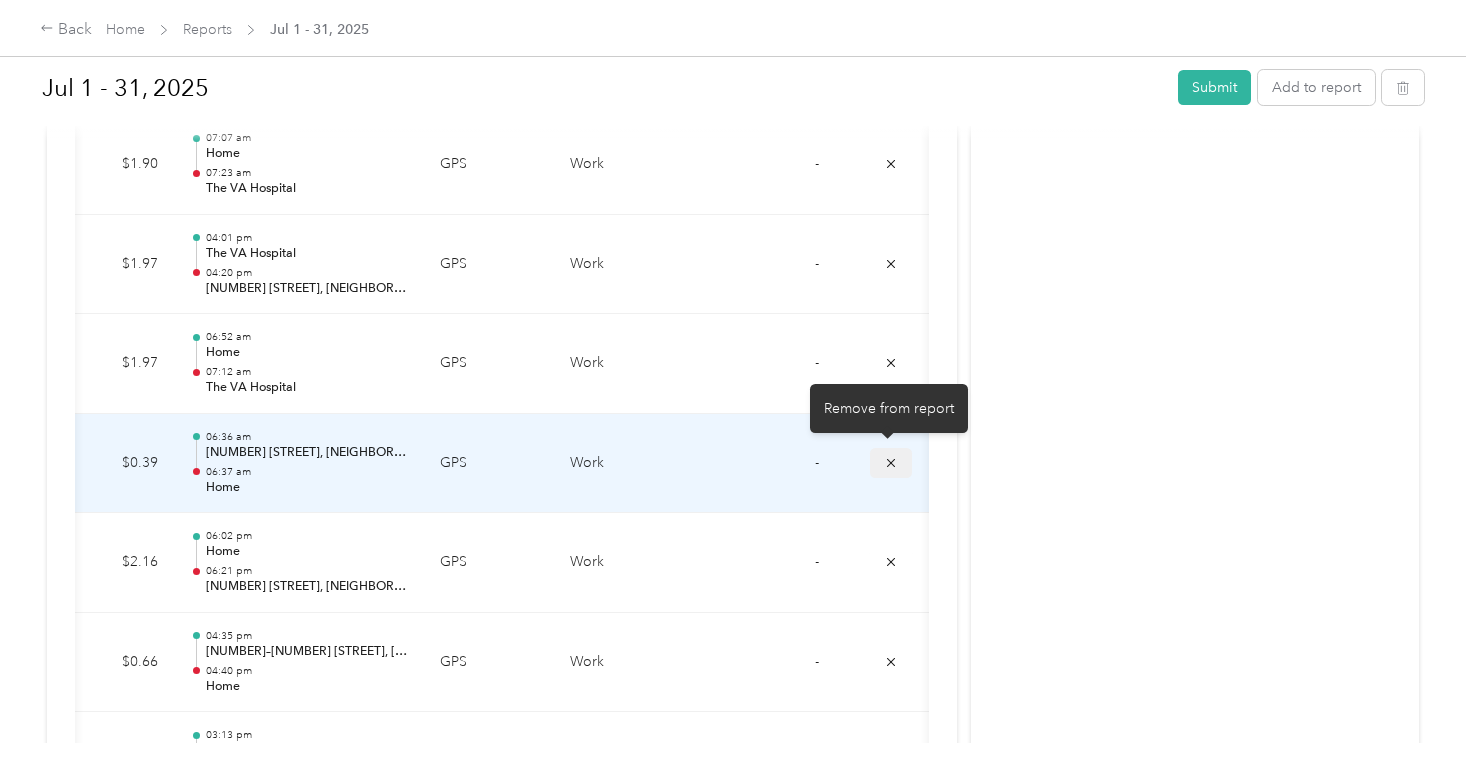 click 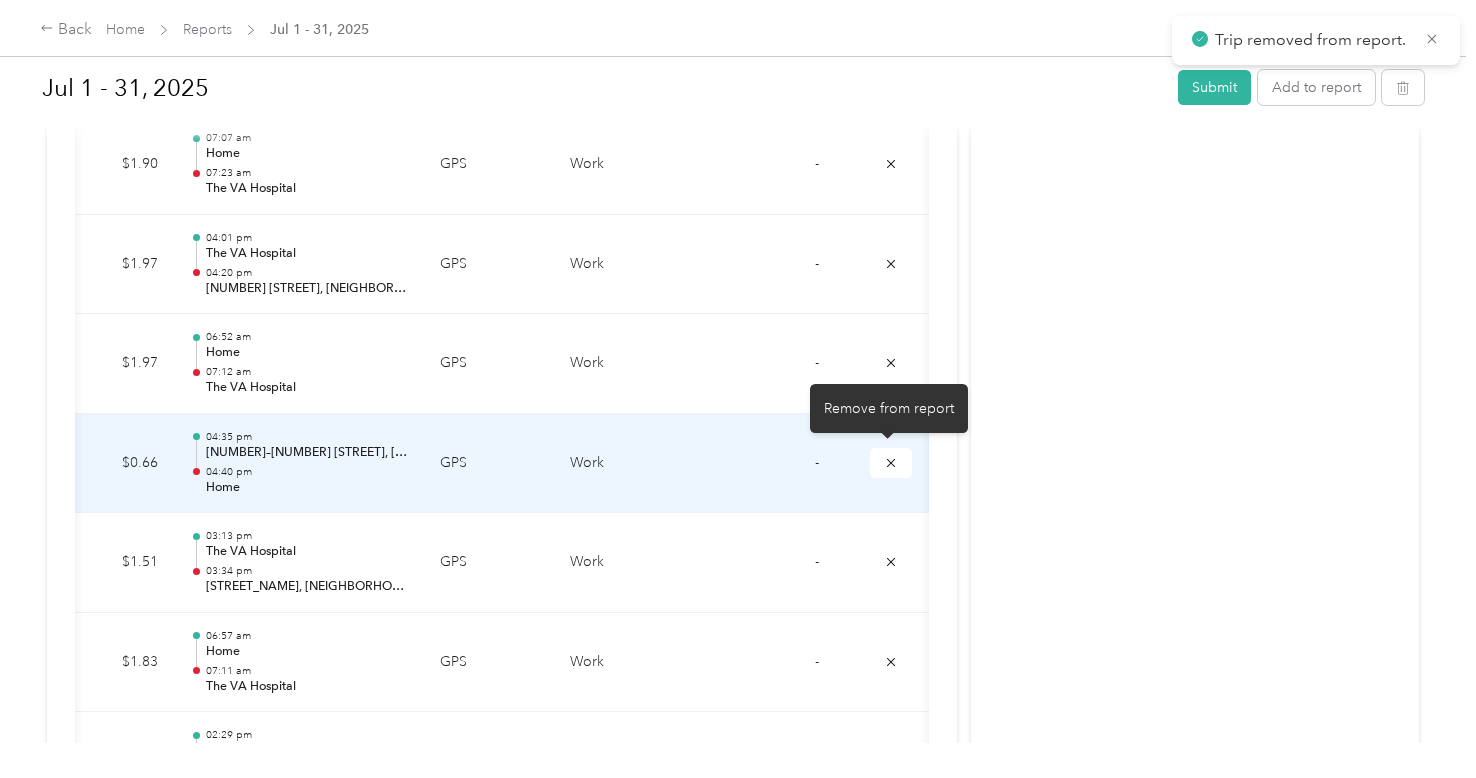 click 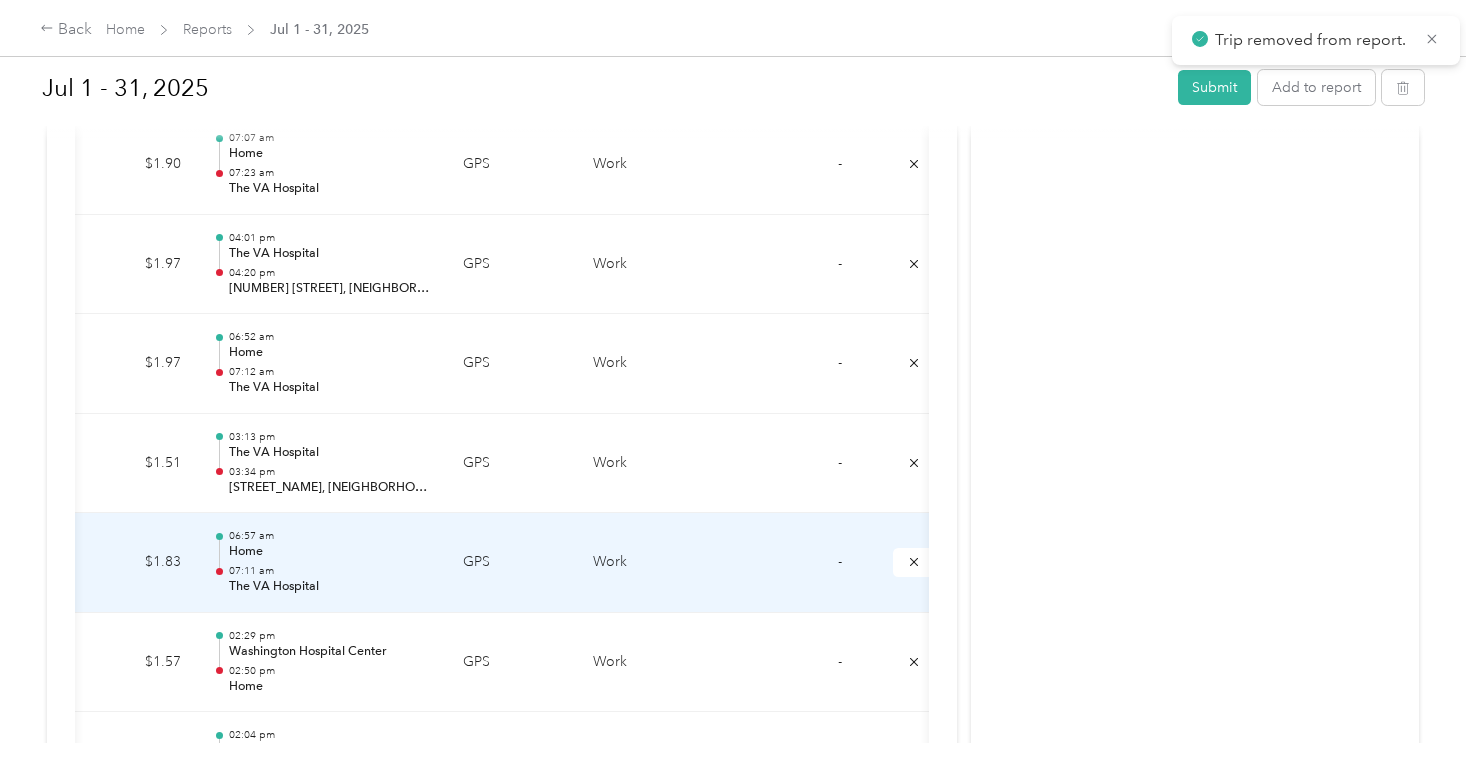 scroll, scrollTop: 0, scrollLeft: 286, axis: horizontal 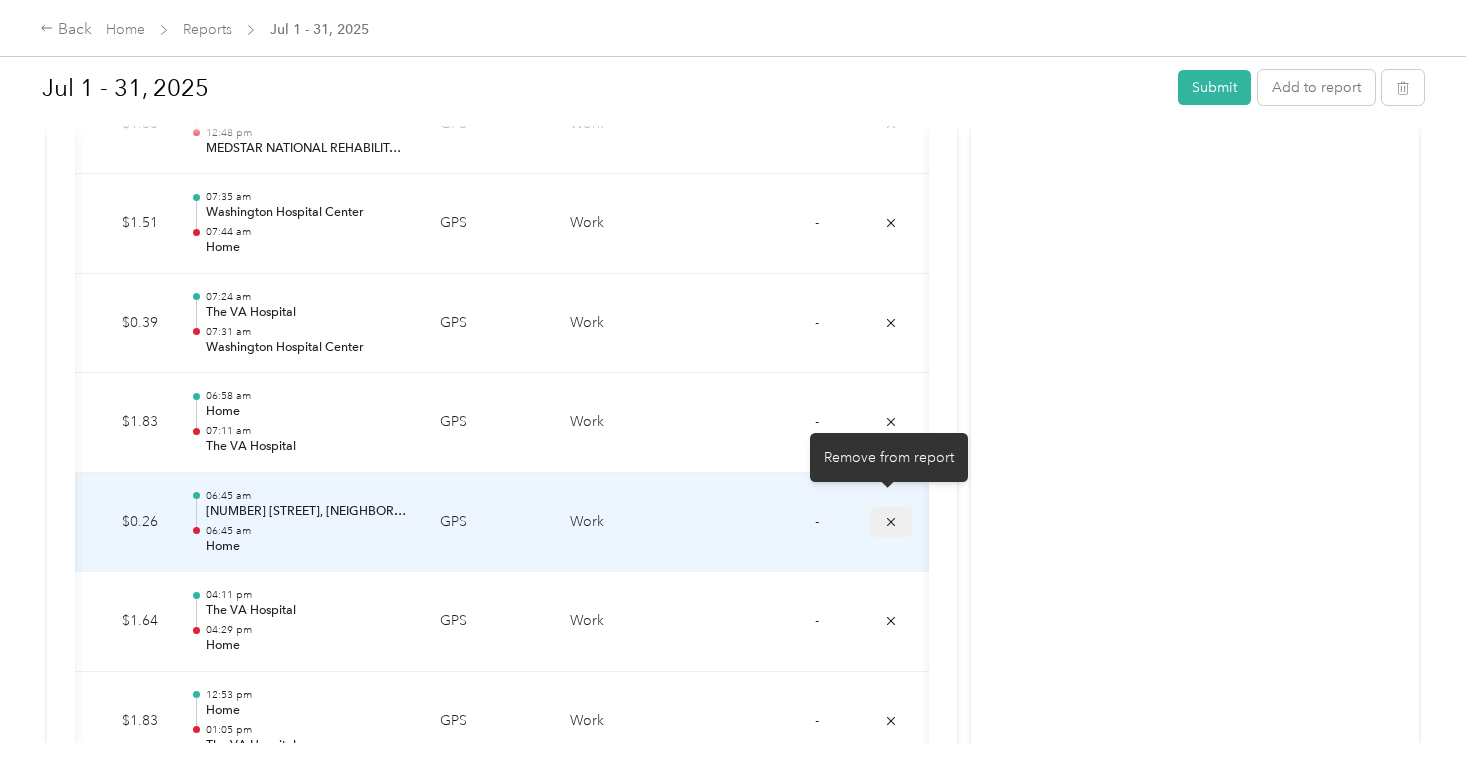 click at bounding box center (891, 521) 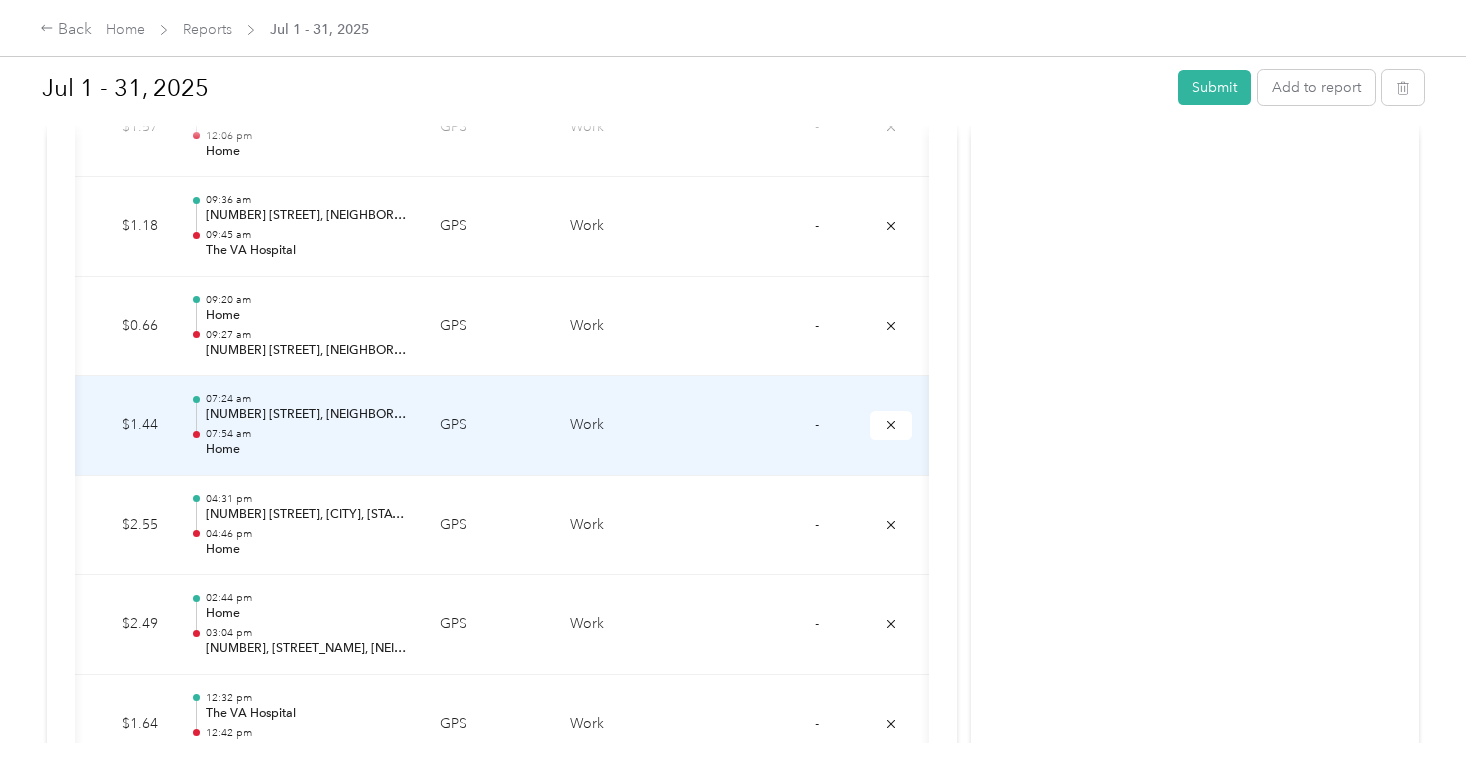 scroll, scrollTop: 5461, scrollLeft: 0, axis: vertical 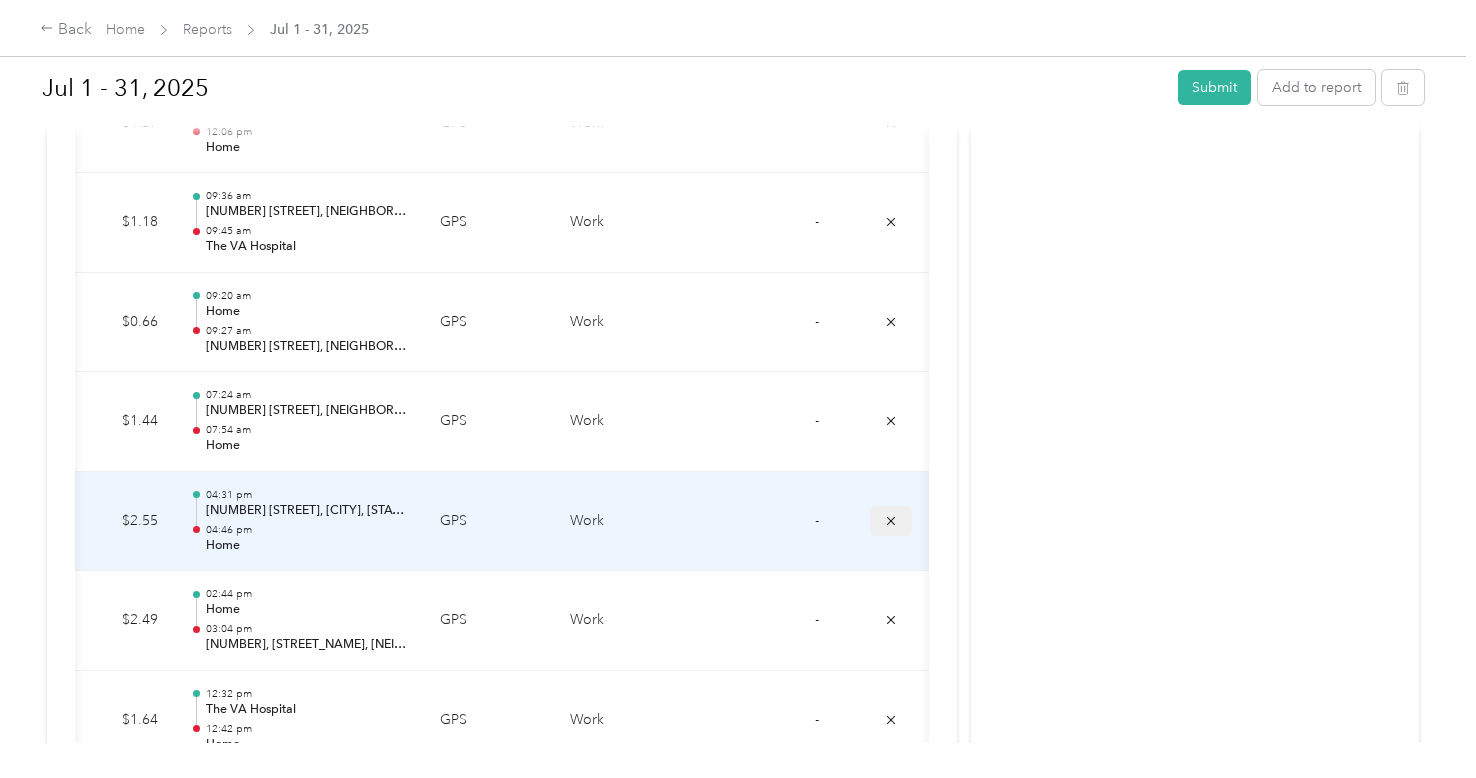 click 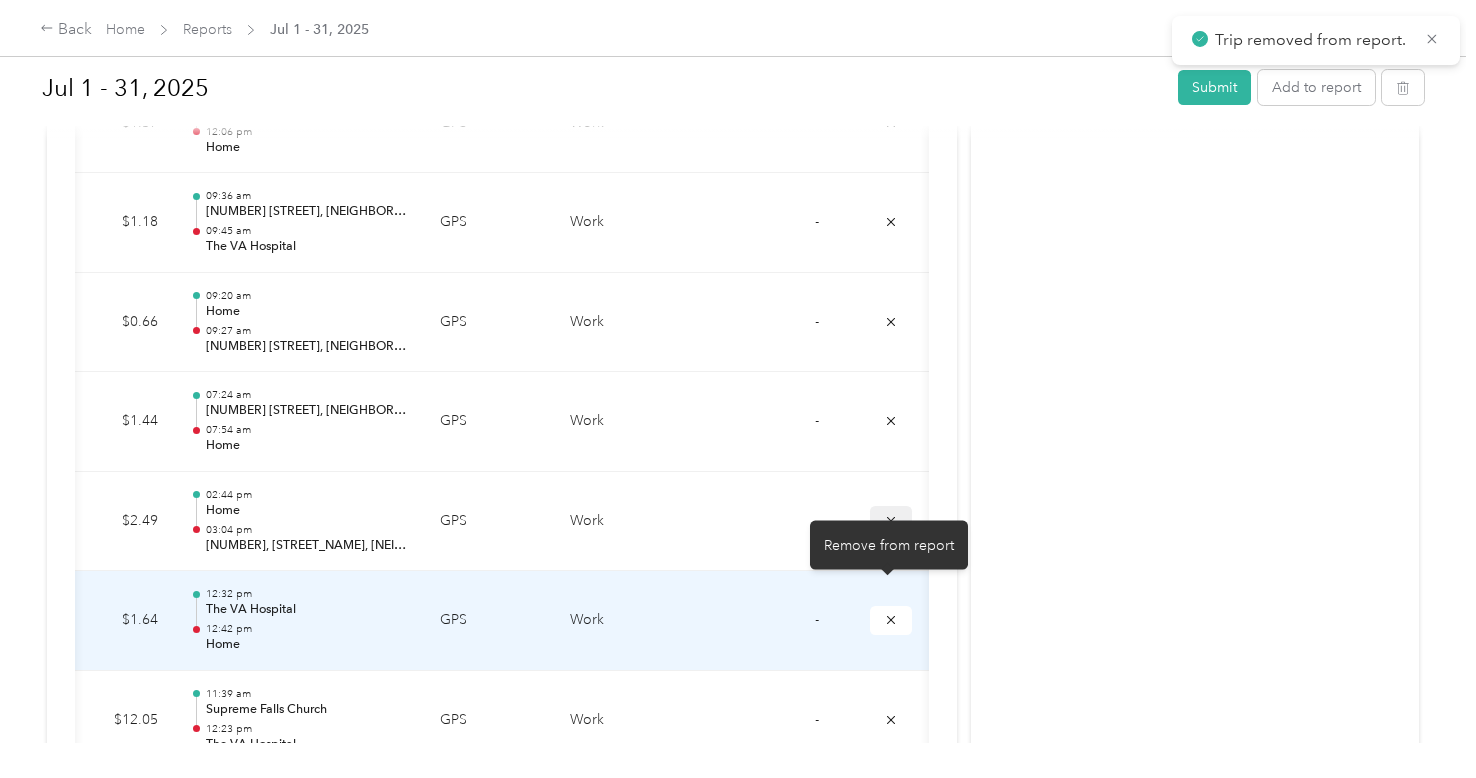click 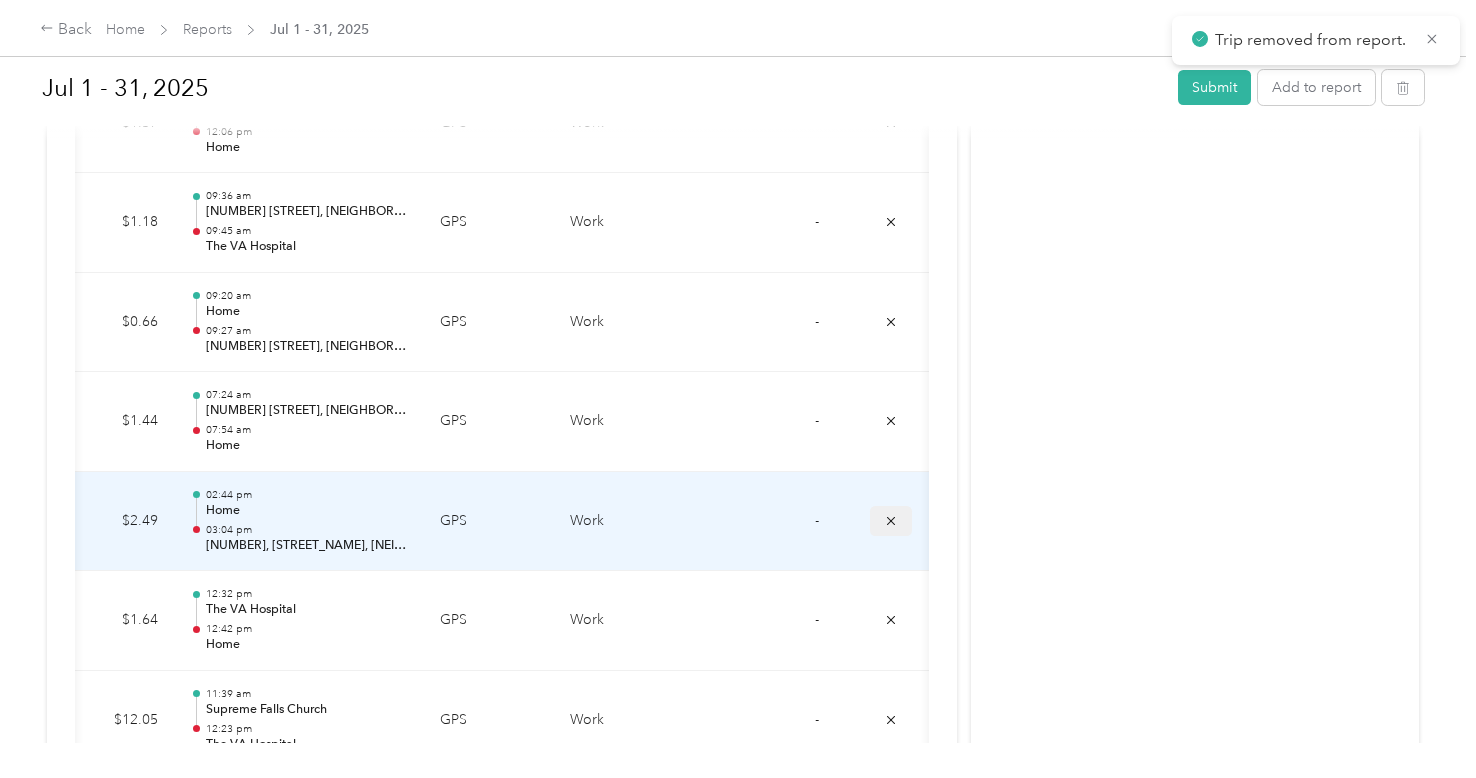 click 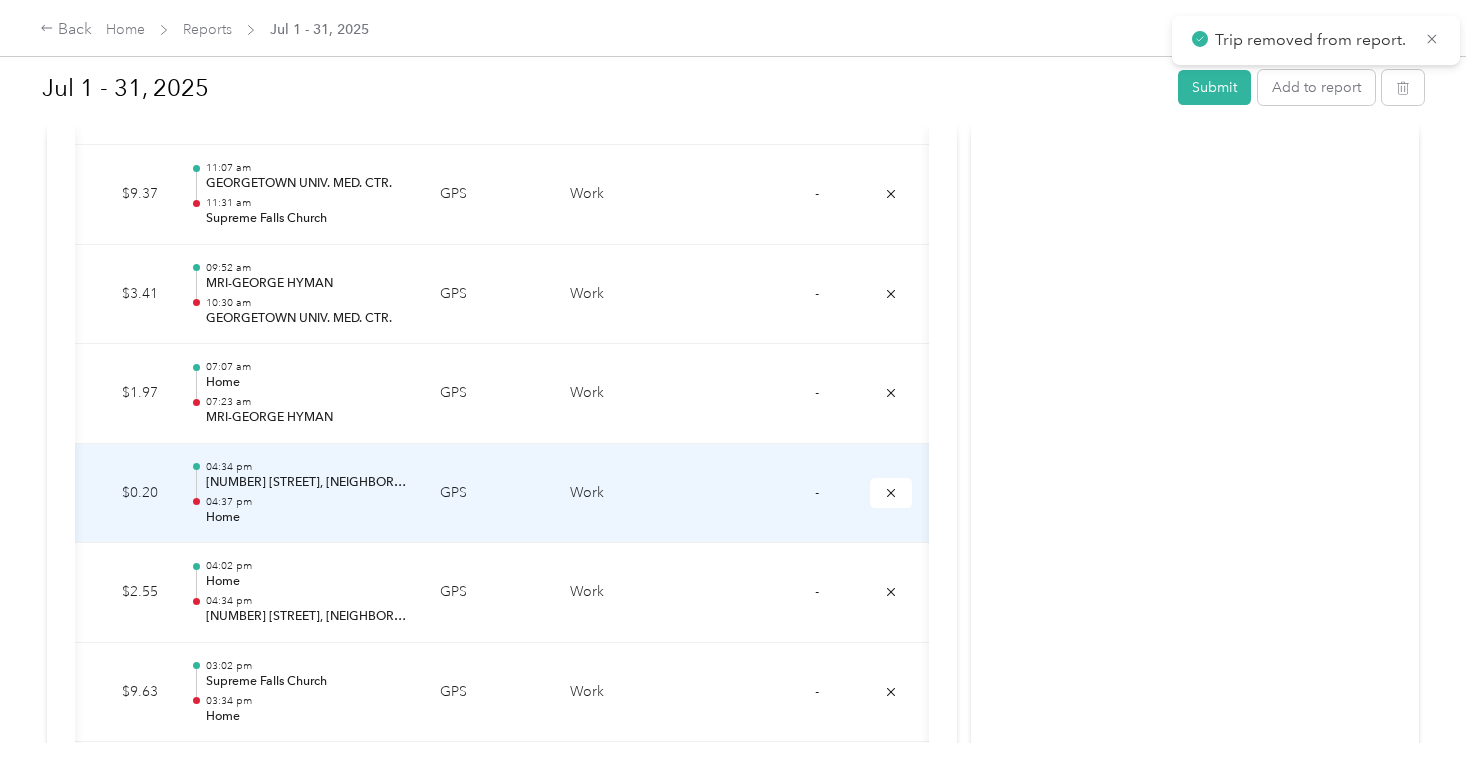 scroll, scrollTop: 5897, scrollLeft: 0, axis: vertical 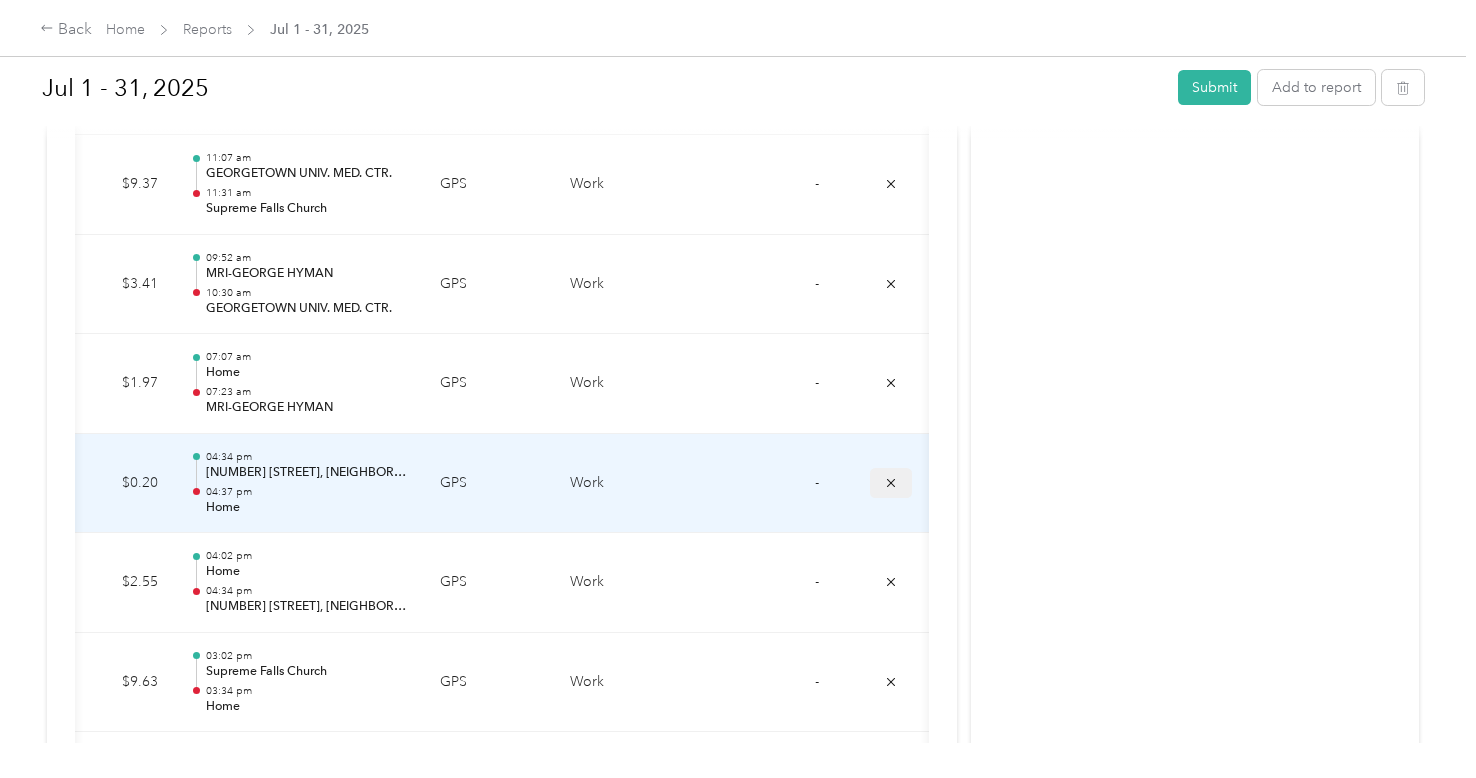 click 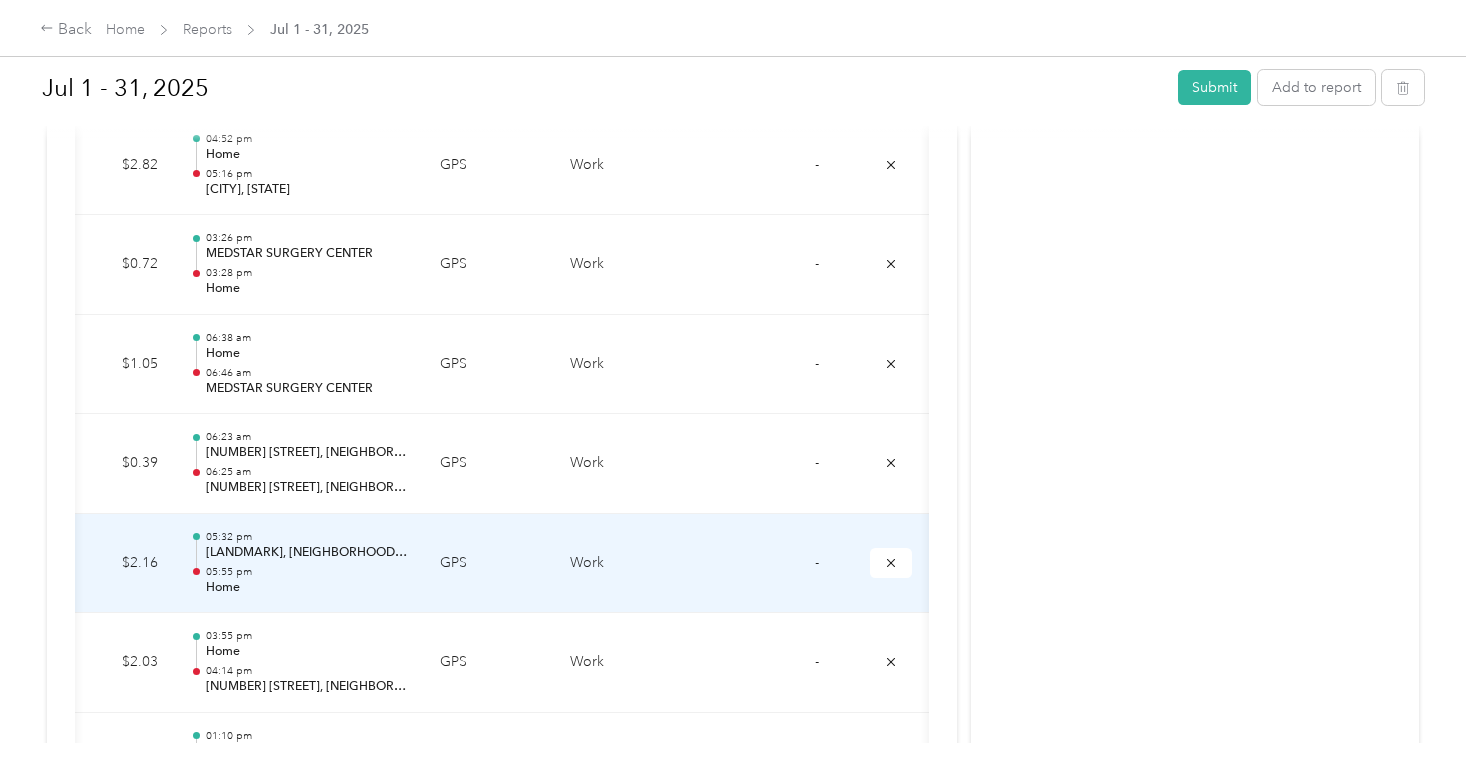 scroll, scrollTop: 7808, scrollLeft: 0, axis: vertical 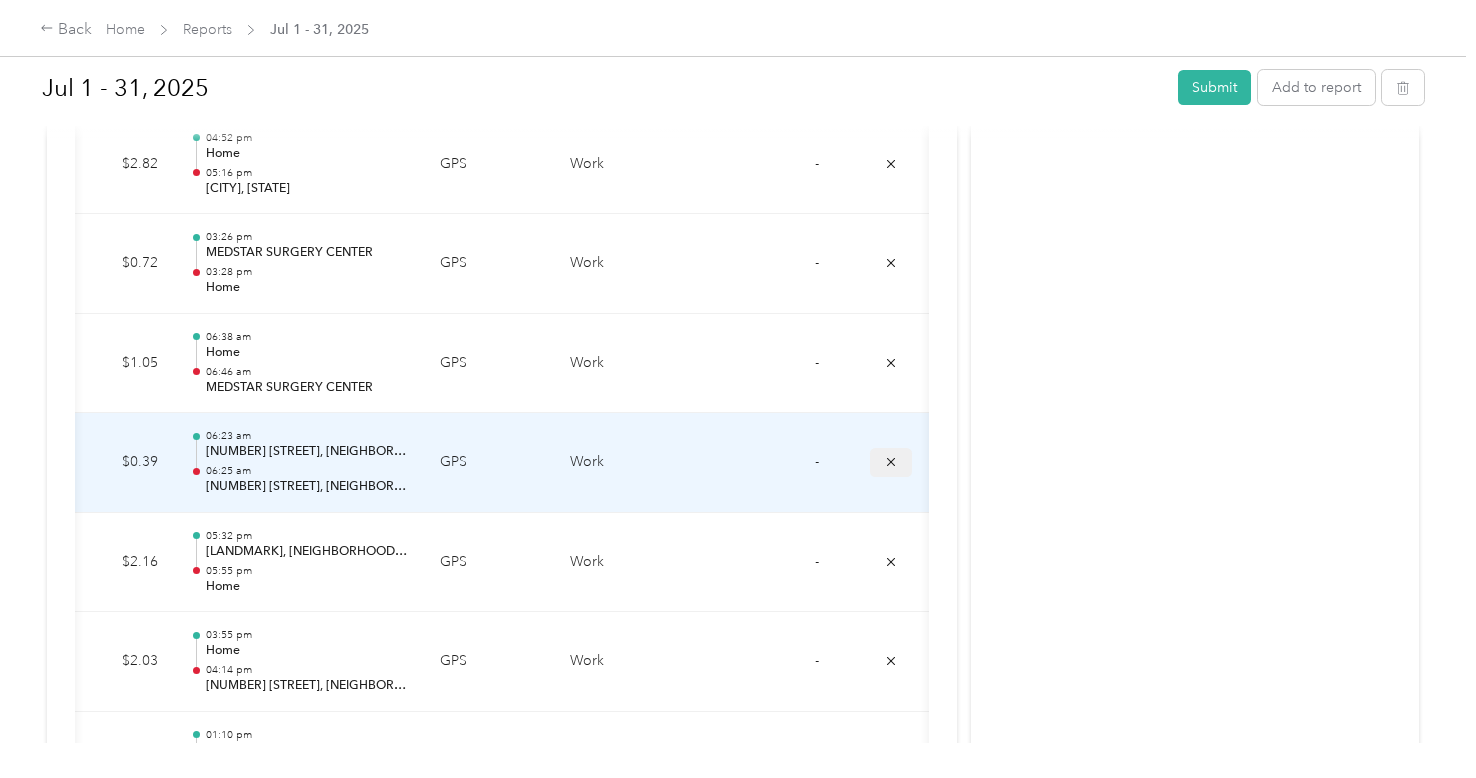 click 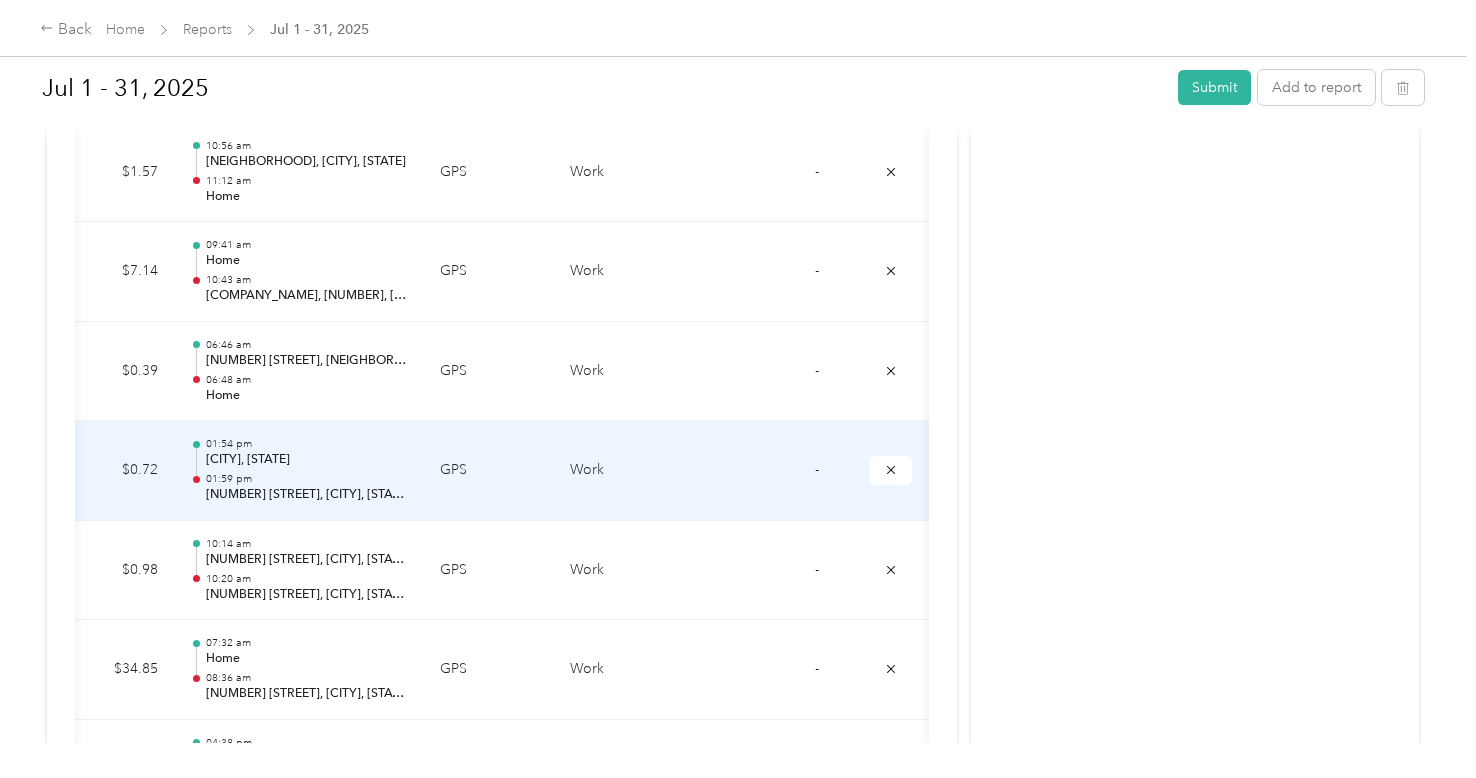 scroll, scrollTop: 8597, scrollLeft: 0, axis: vertical 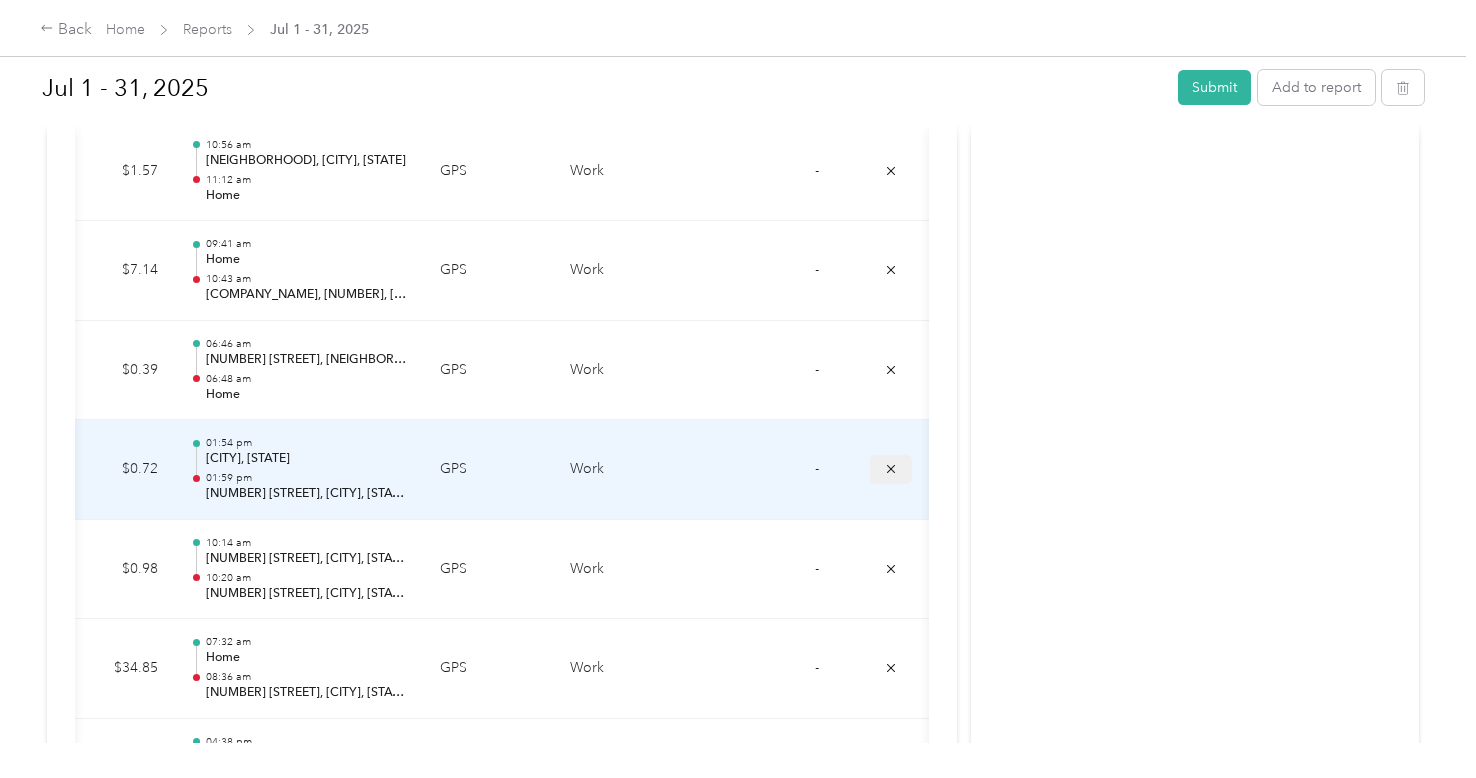 click 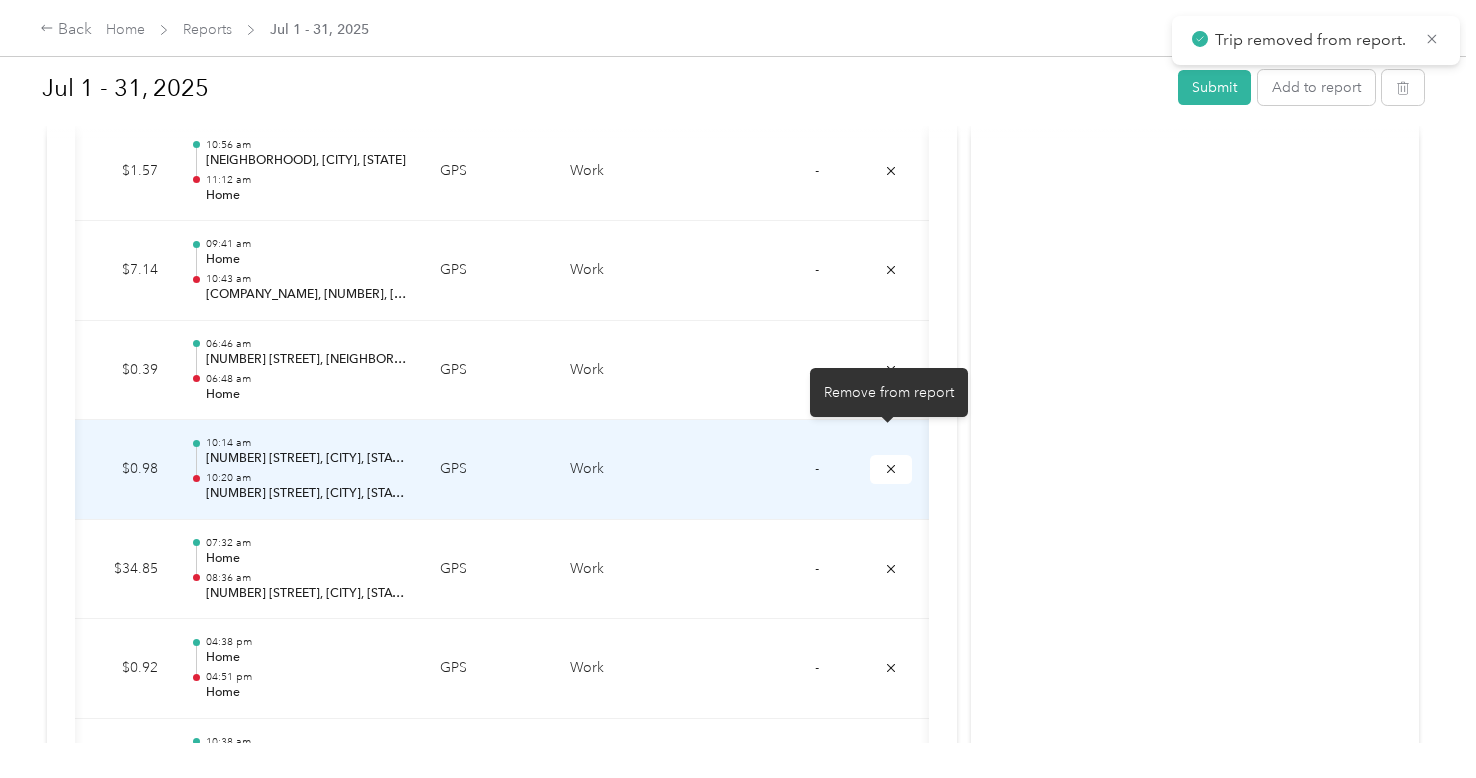 click 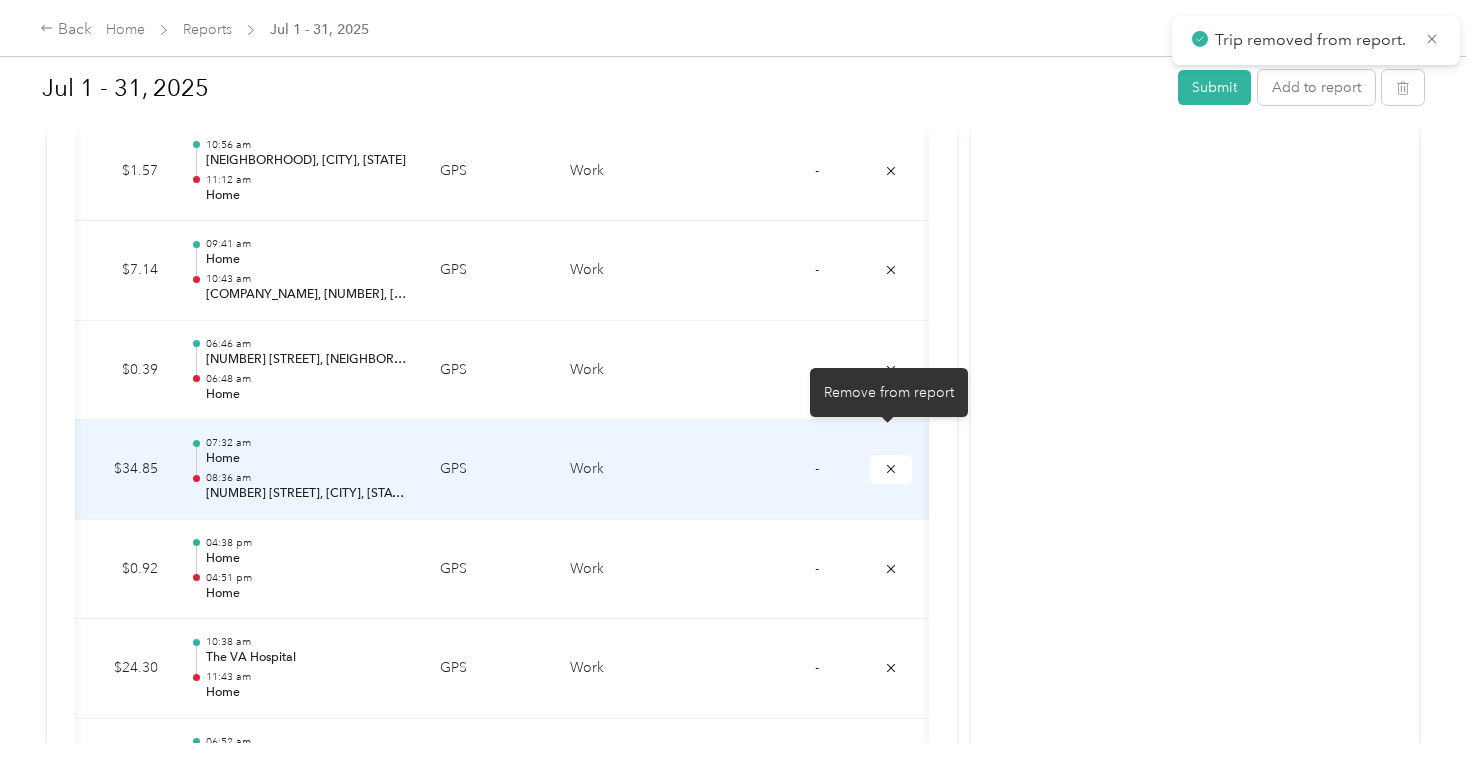 click 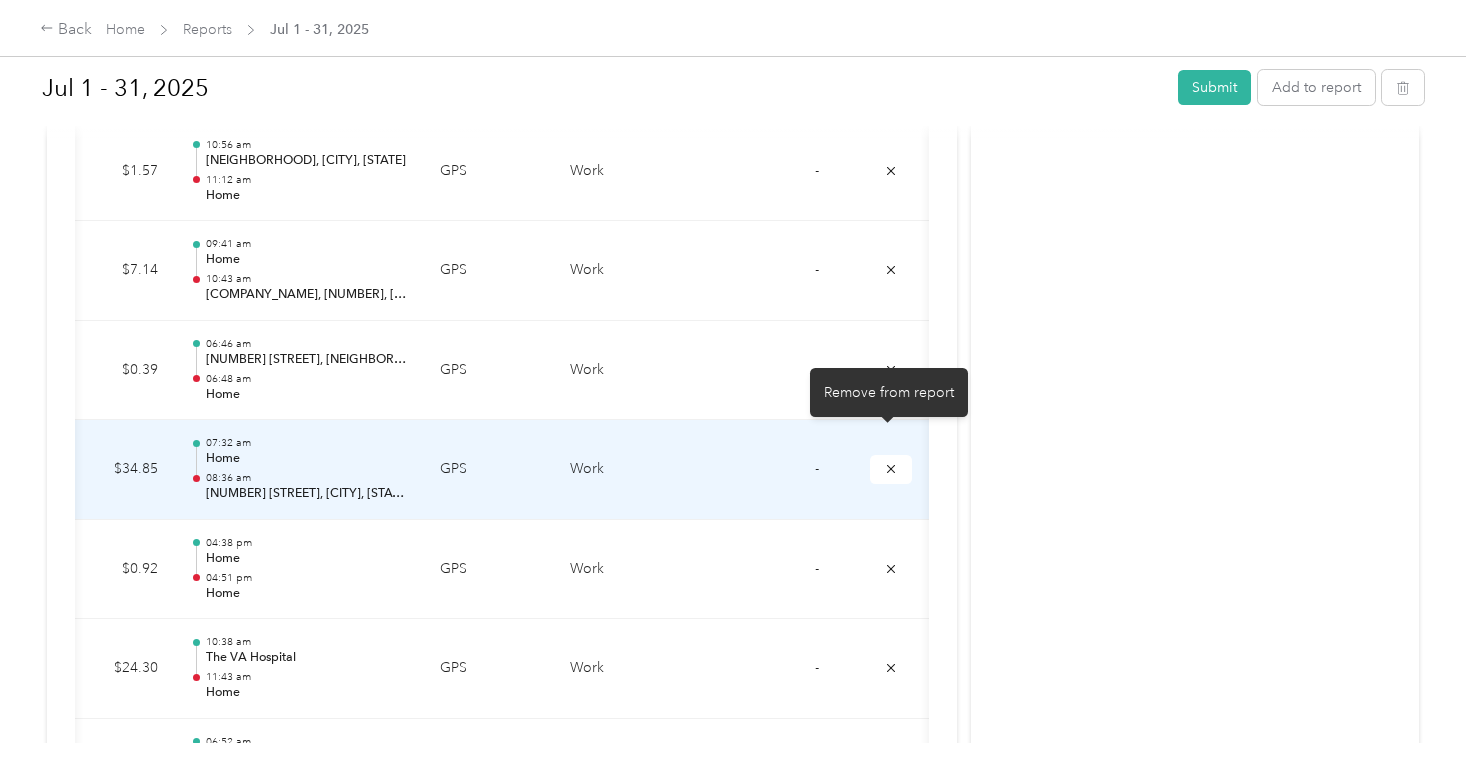 click 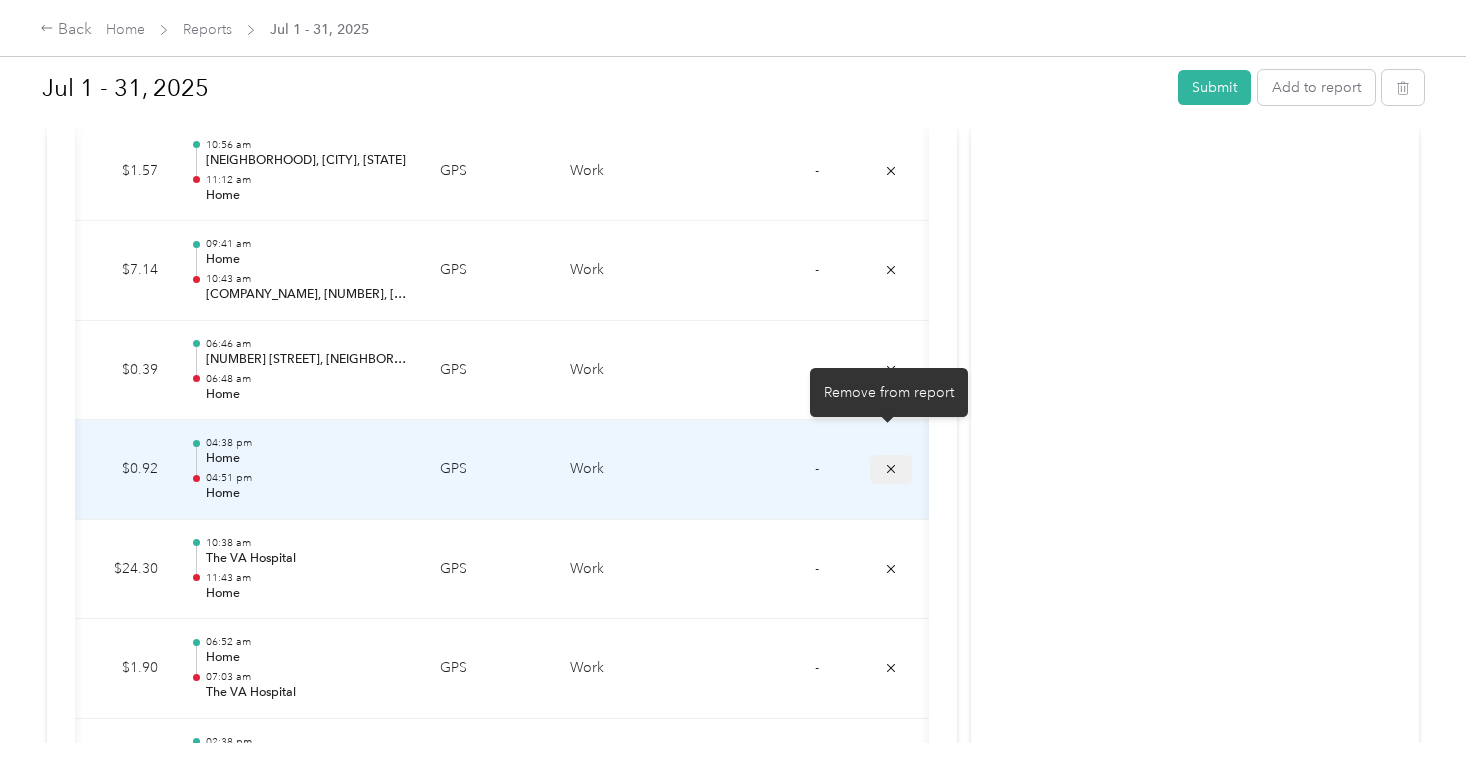 click 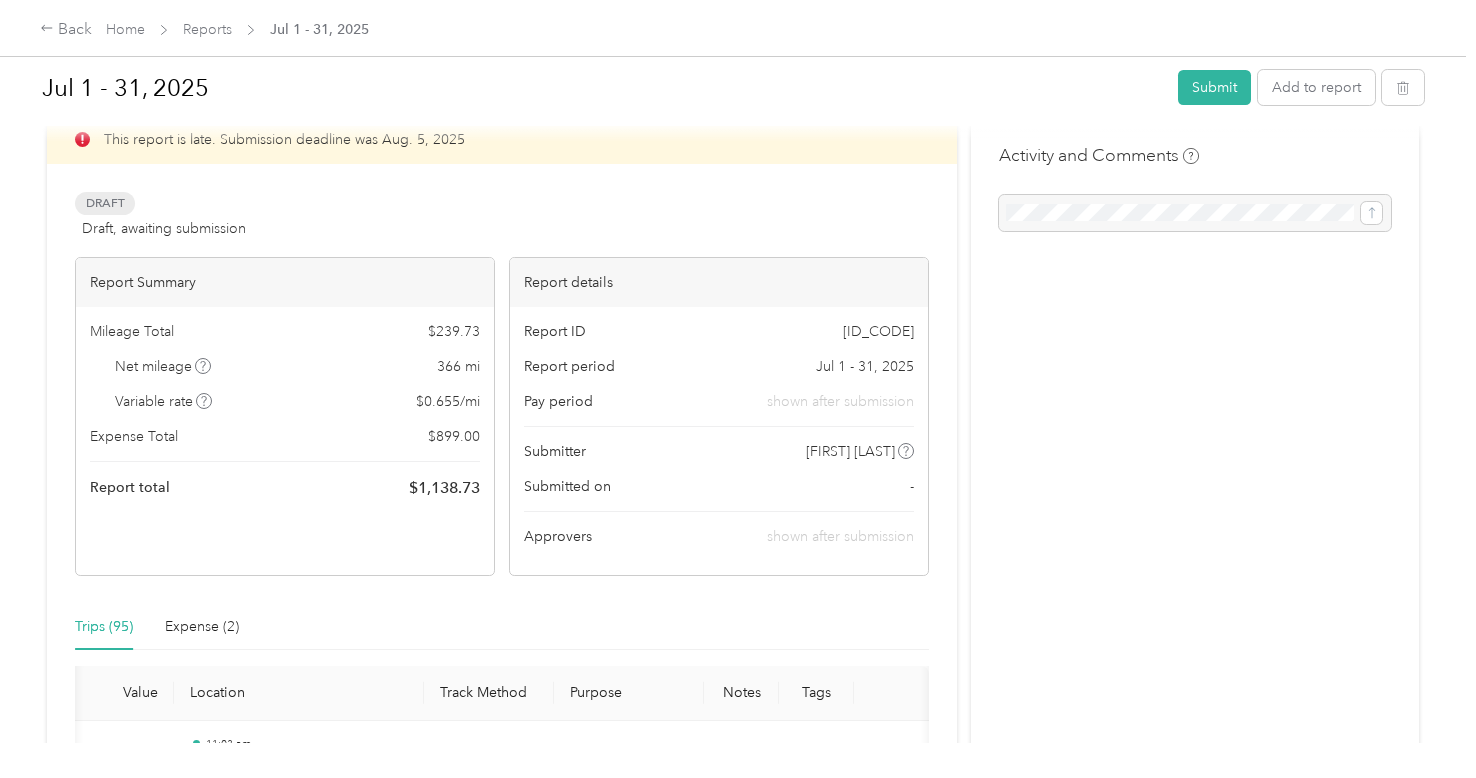 scroll, scrollTop: 0, scrollLeft: 0, axis: both 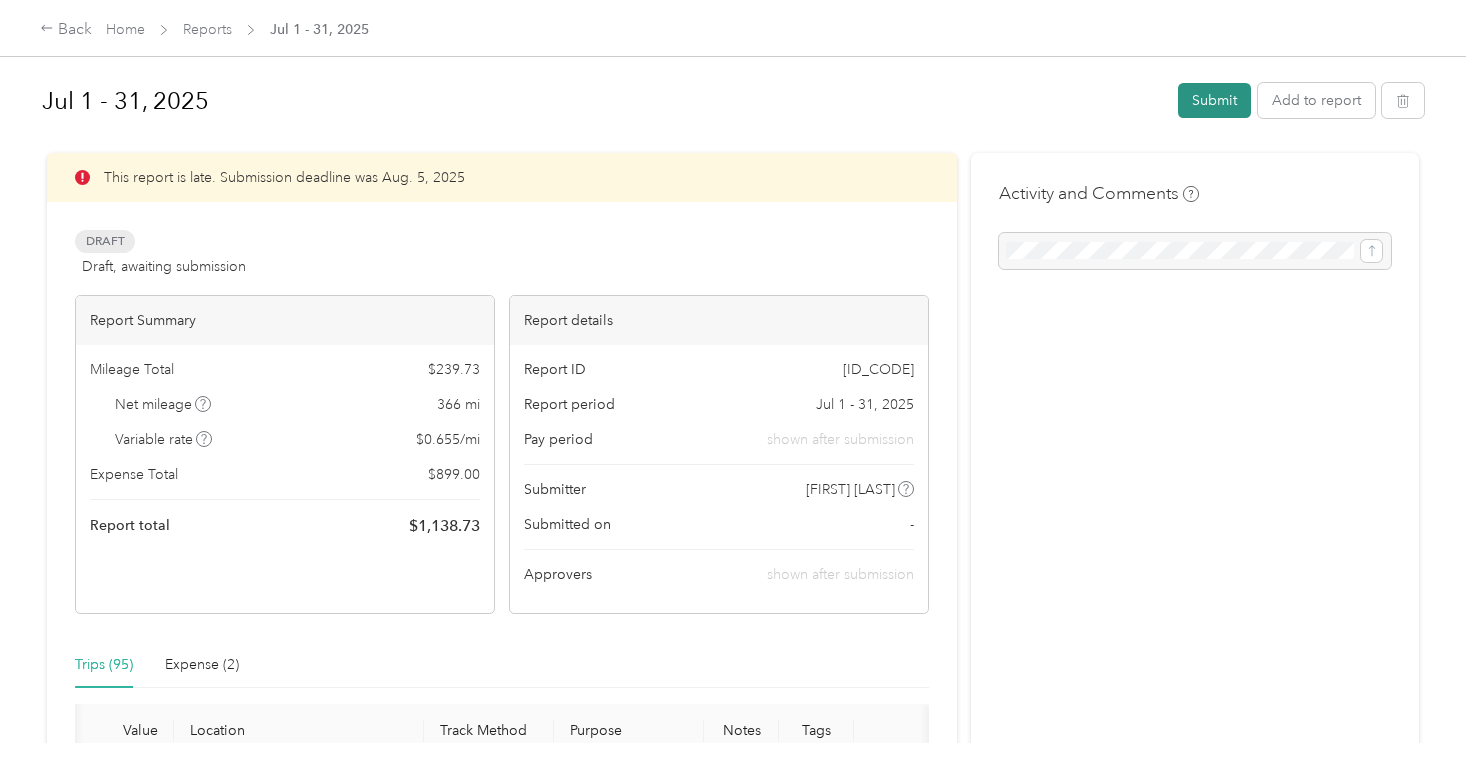 click on "Submit" at bounding box center (1214, 100) 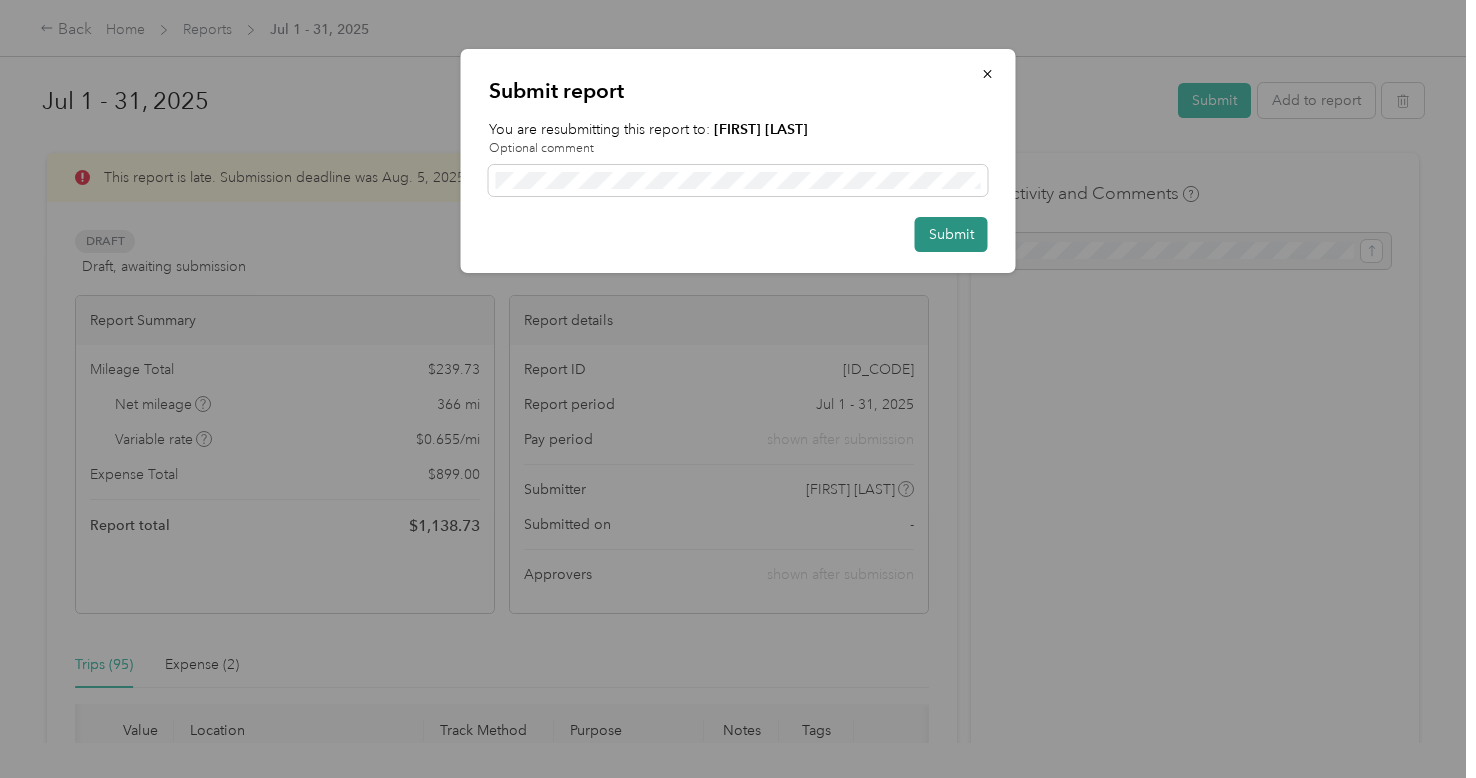 click on "Submit" at bounding box center [951, 234] 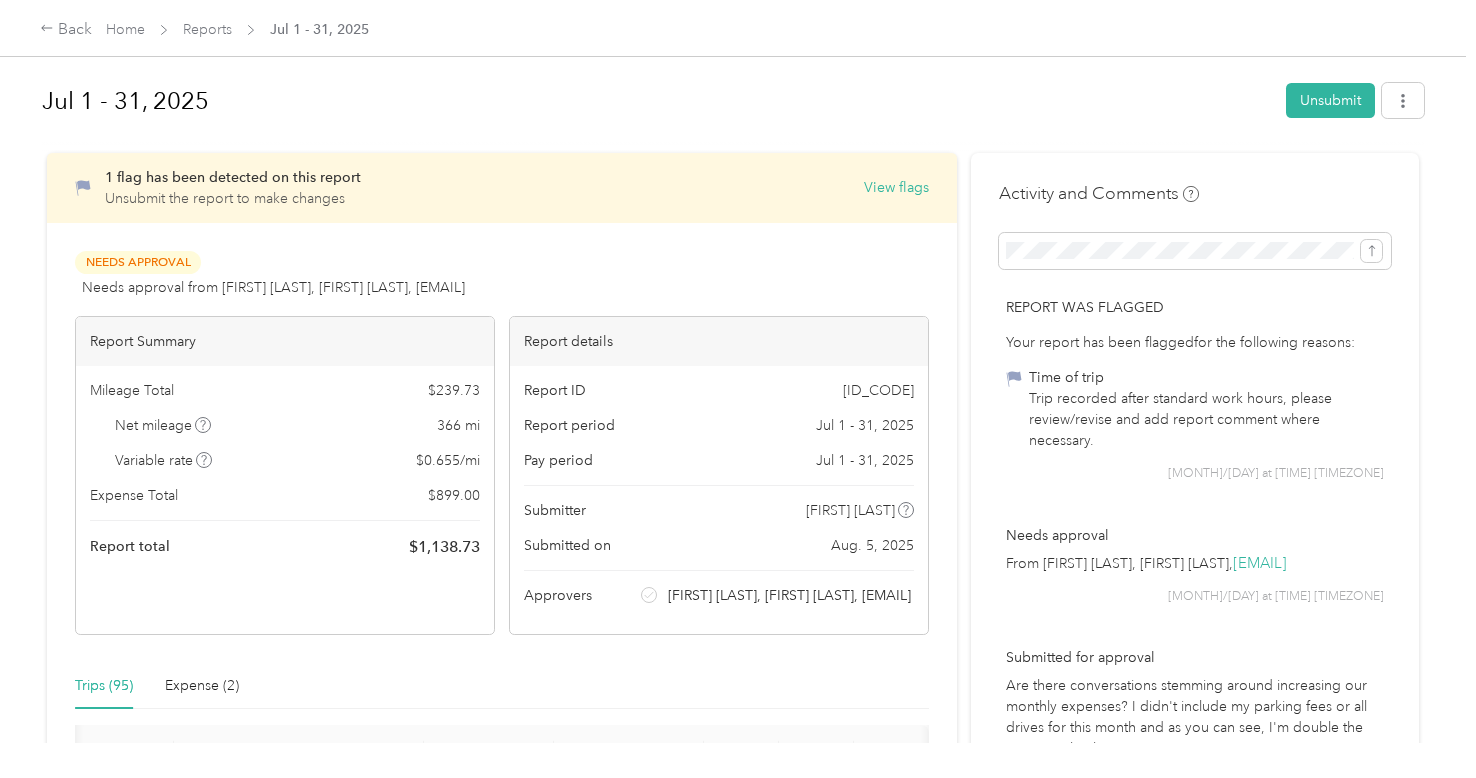 scroll, scrollTop: 0, scrollLeft: 38, axis: horizontal 